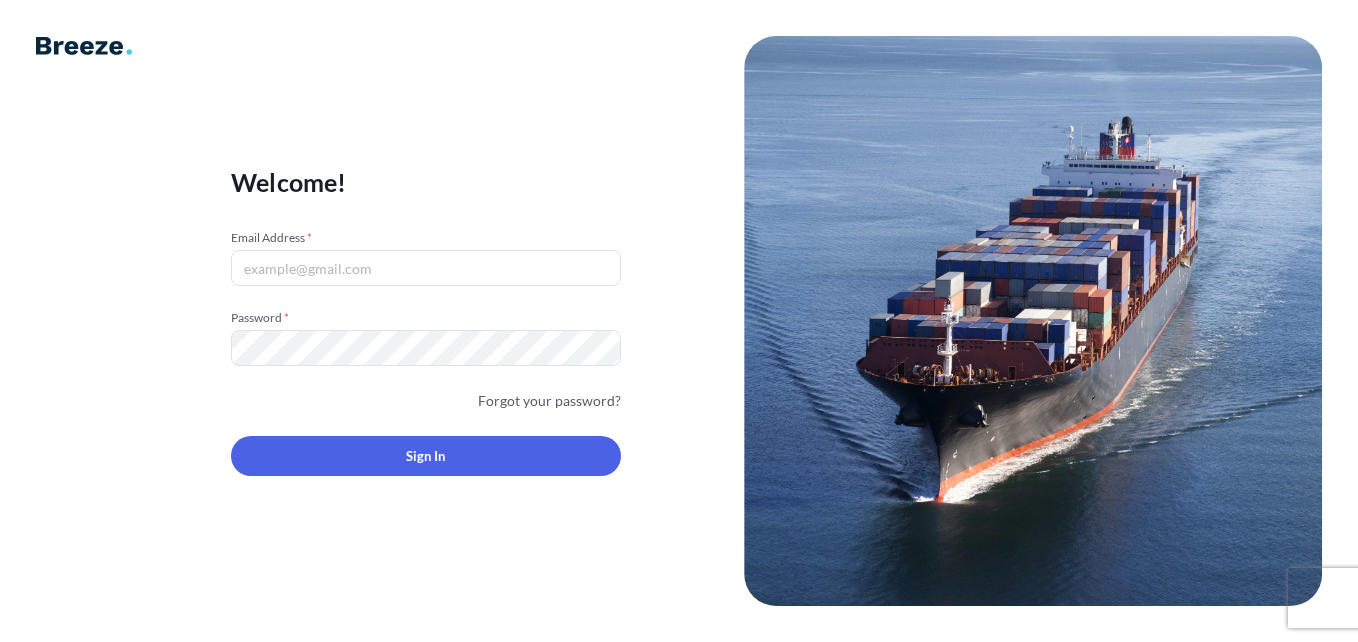 scroll, scrollTop: 0, scrollLeft: 0, axis: both 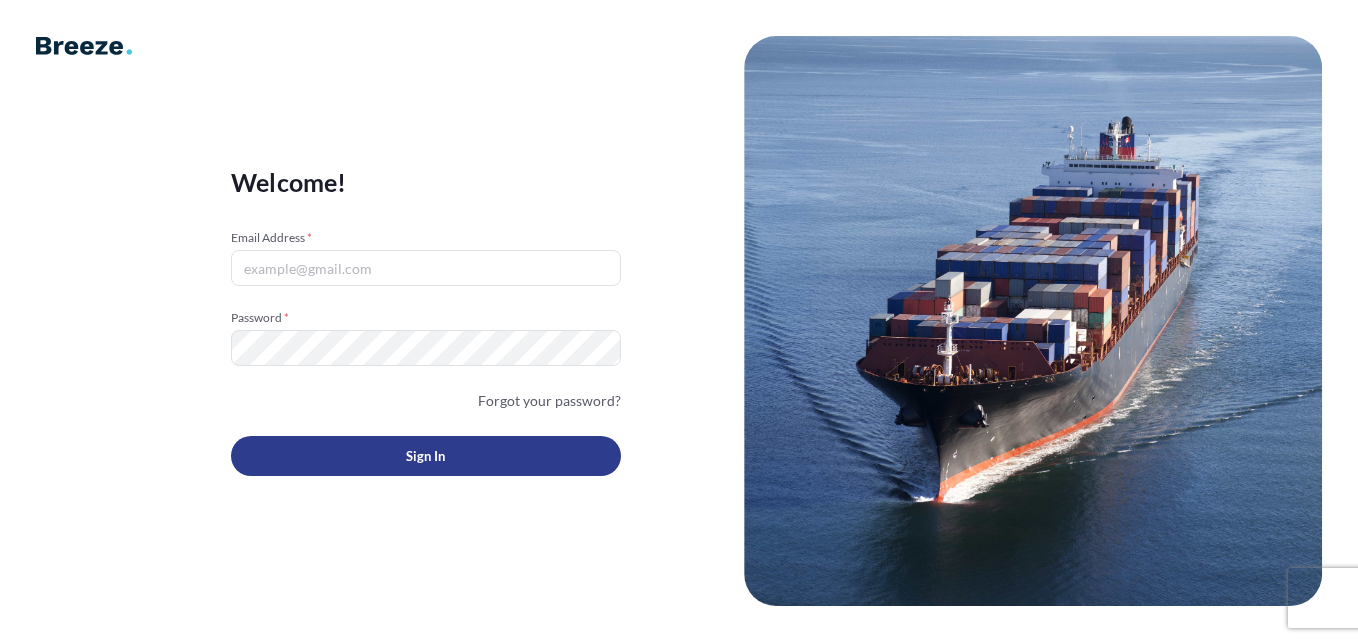type on "[EMAIL_ADDRESS][DOMAIN_NAME]" 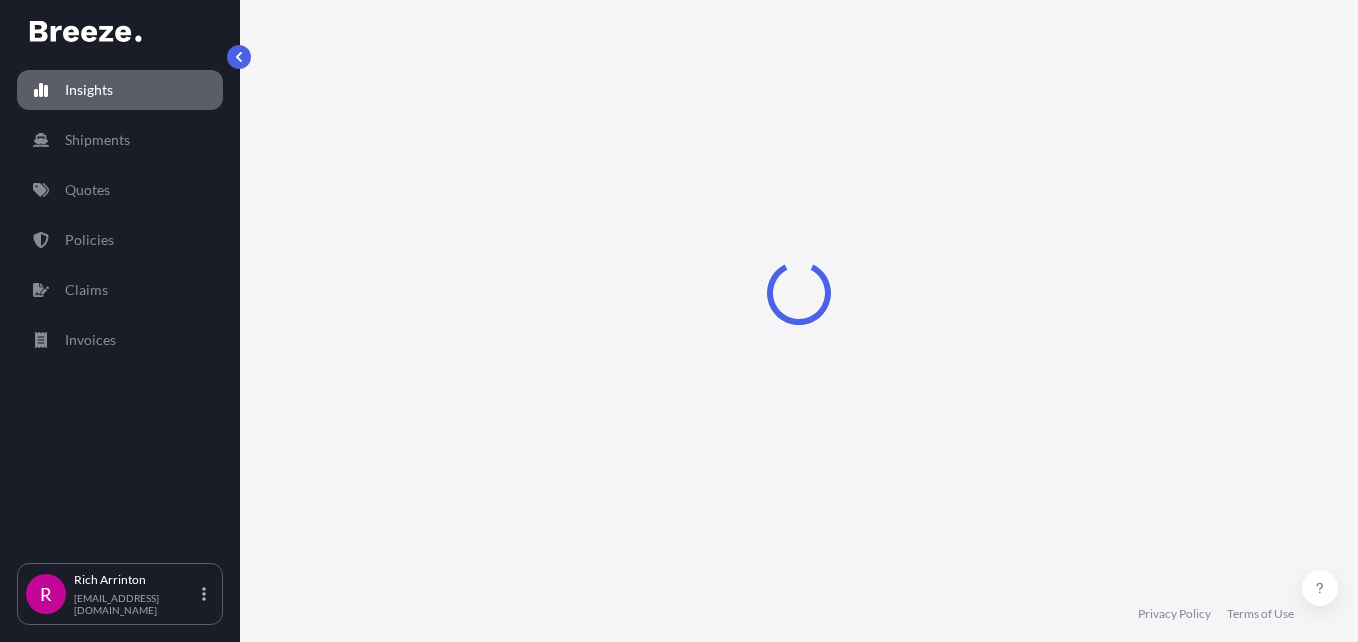 select on "2025" 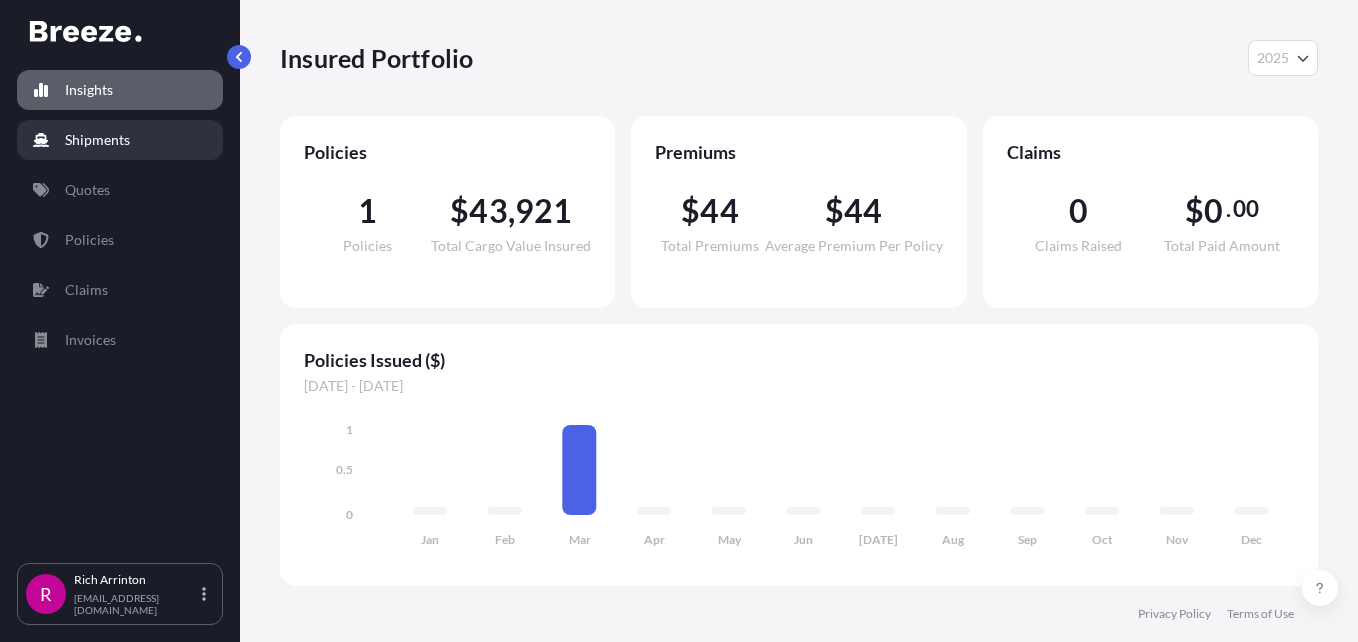 click on "Shipments" at bounding box center (97, 140) 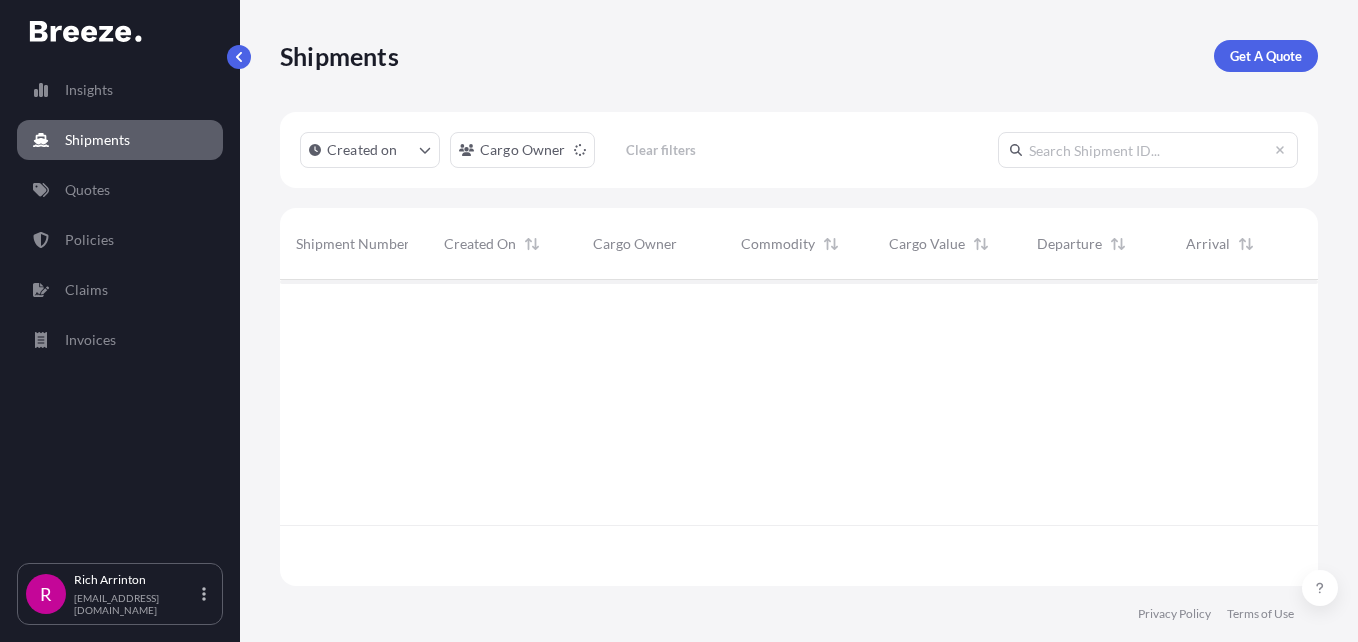 scroll, scrollTop: 16, scrollLeft: 16, axis: both 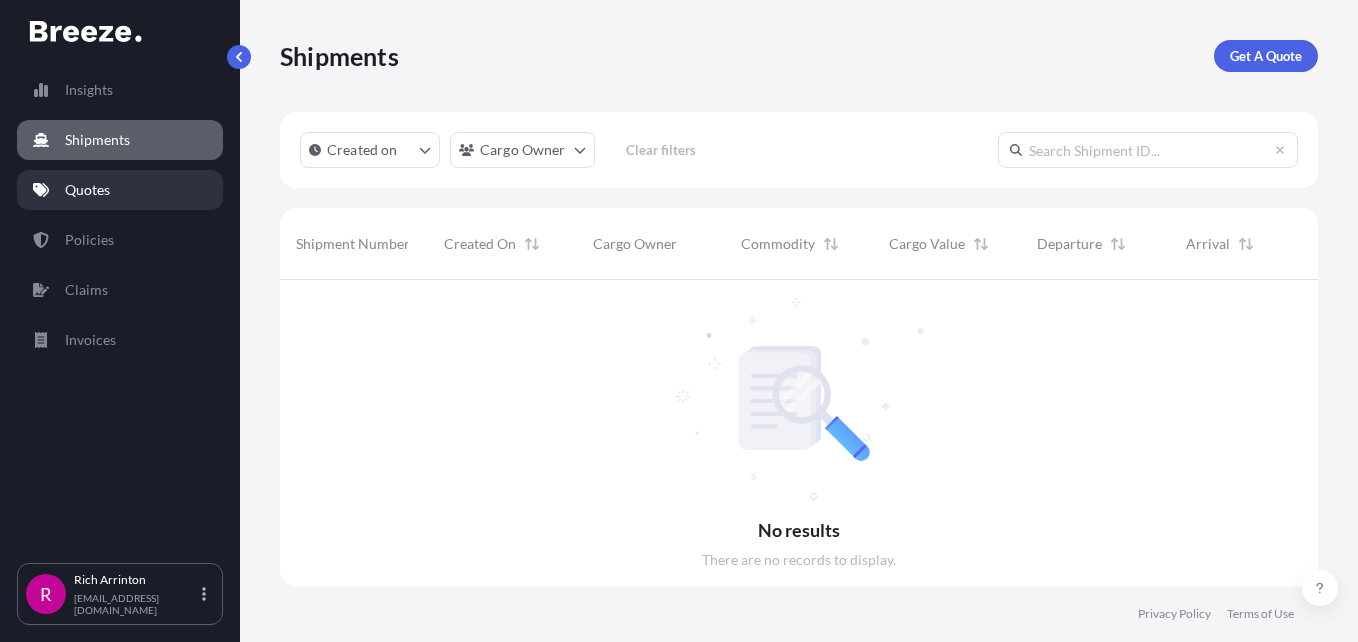 click on "Quotes" at bounding box center [87, 190] 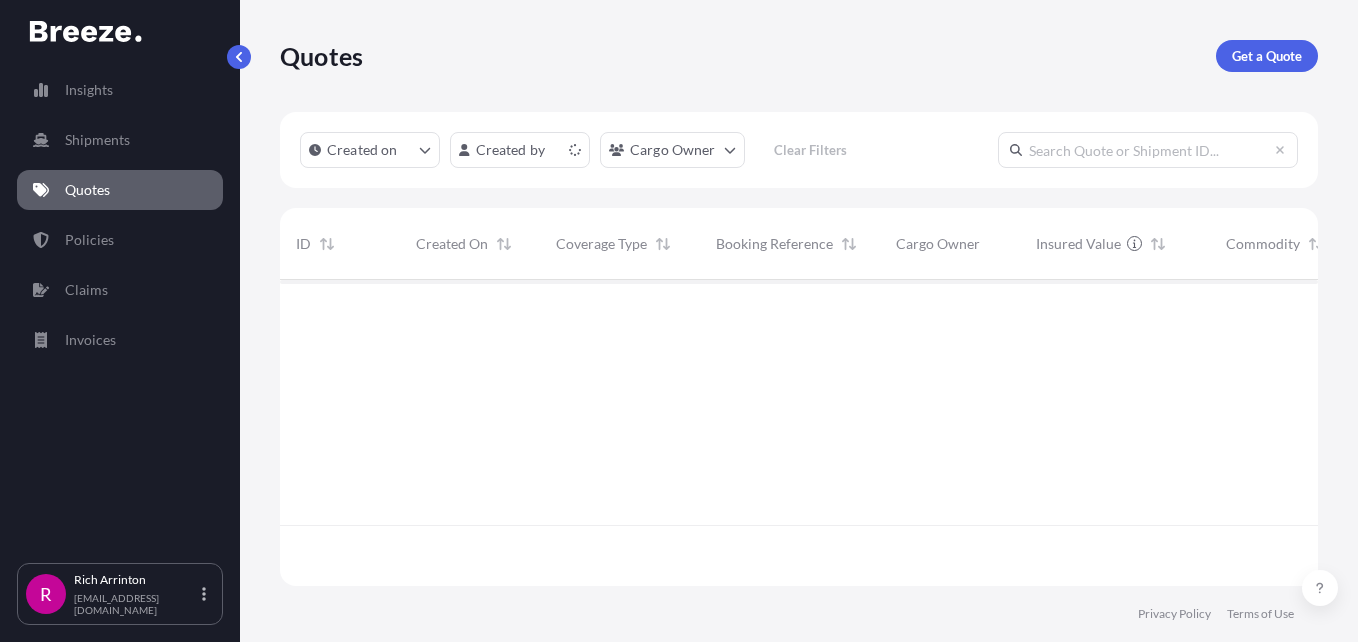 scroll, scrollTop: 16, scrollLeft: 16, axis: both 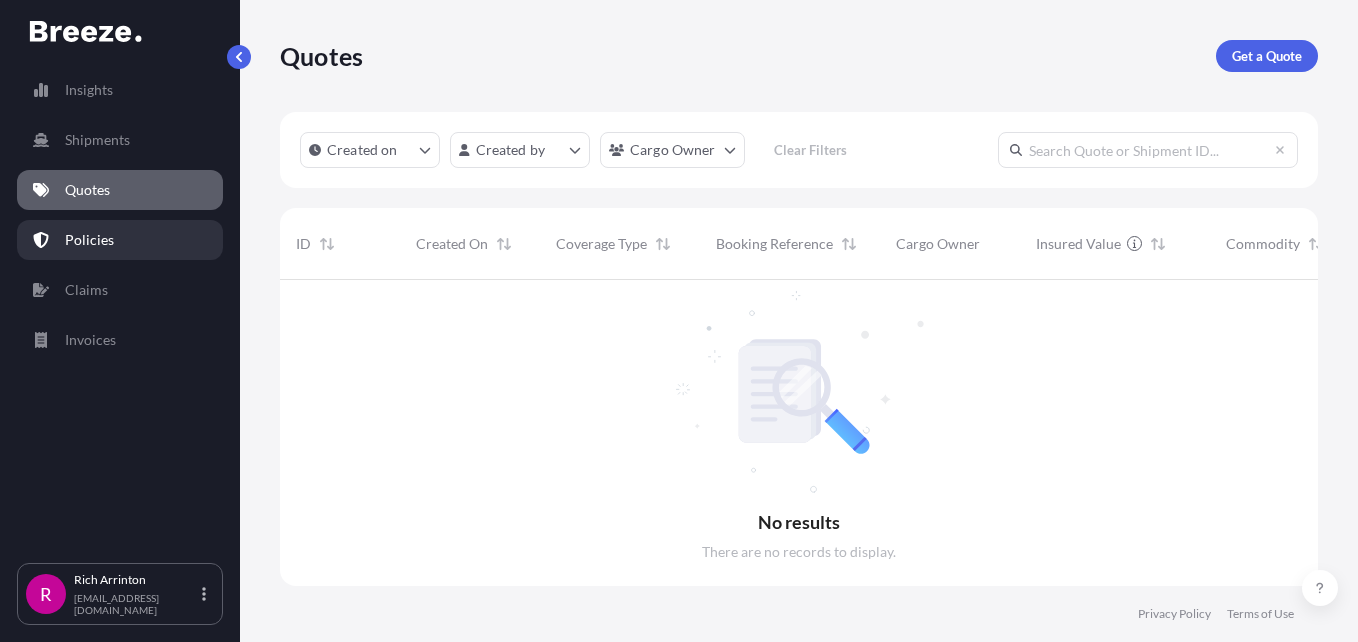 click on "Policies" at bounding box center [89, 240] 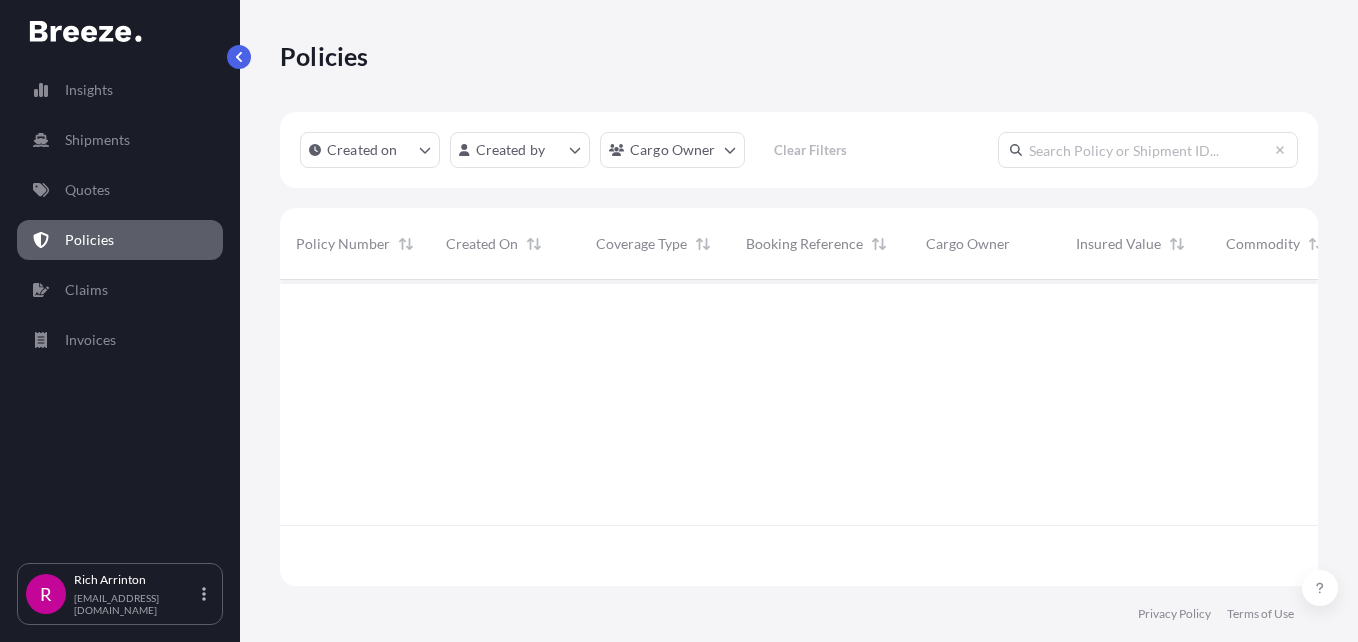 scroll, scrollTop: 16, scrollLeft: 16, axis: both 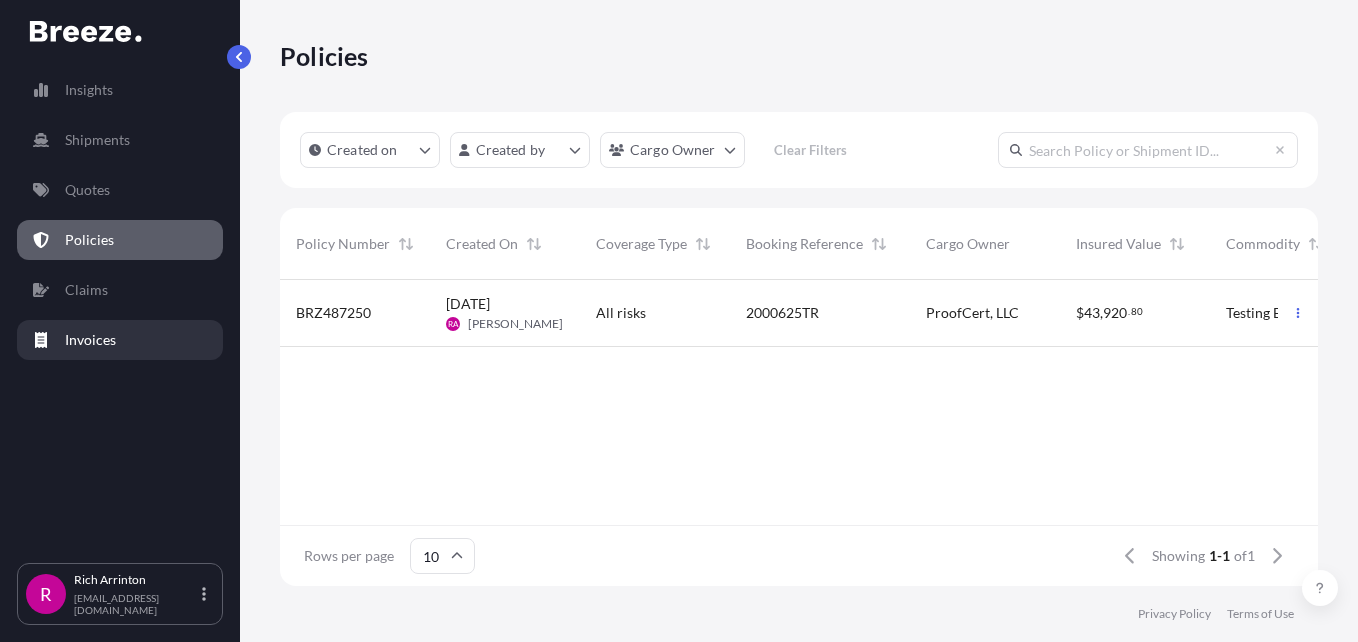 click on "Invoices" at bounding box center [90, 340] 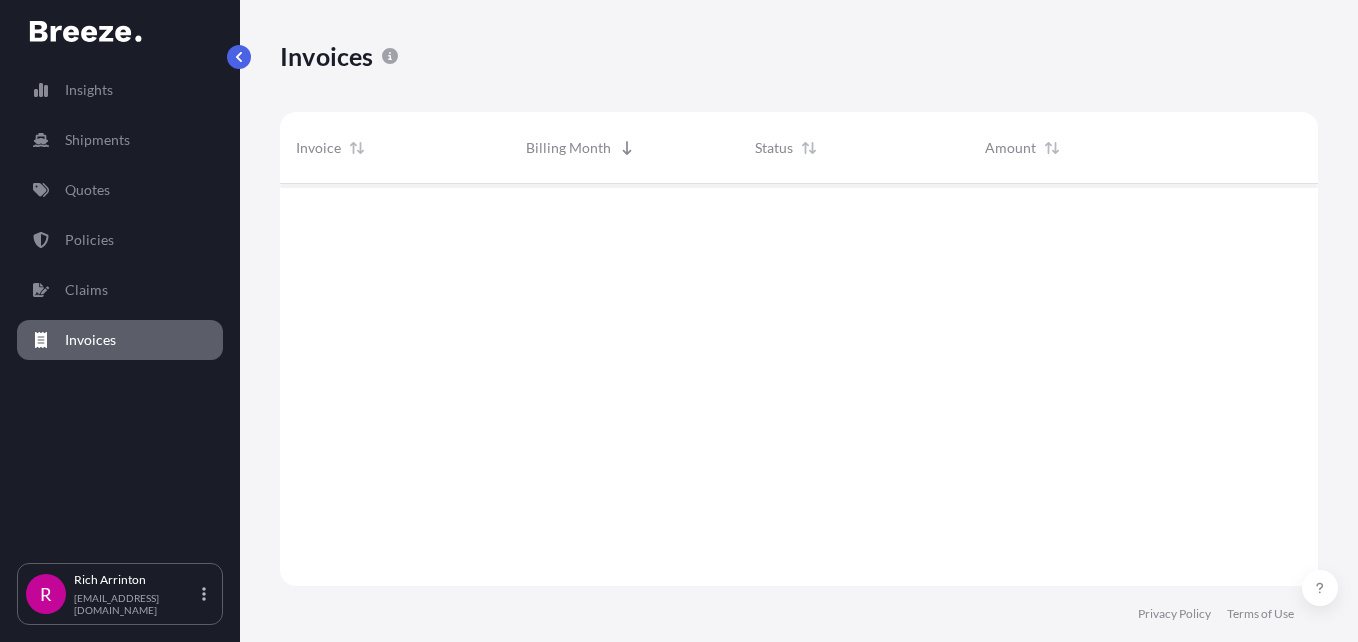 scroll, scrollTop: 16, scrollLeft: 16, axis: both 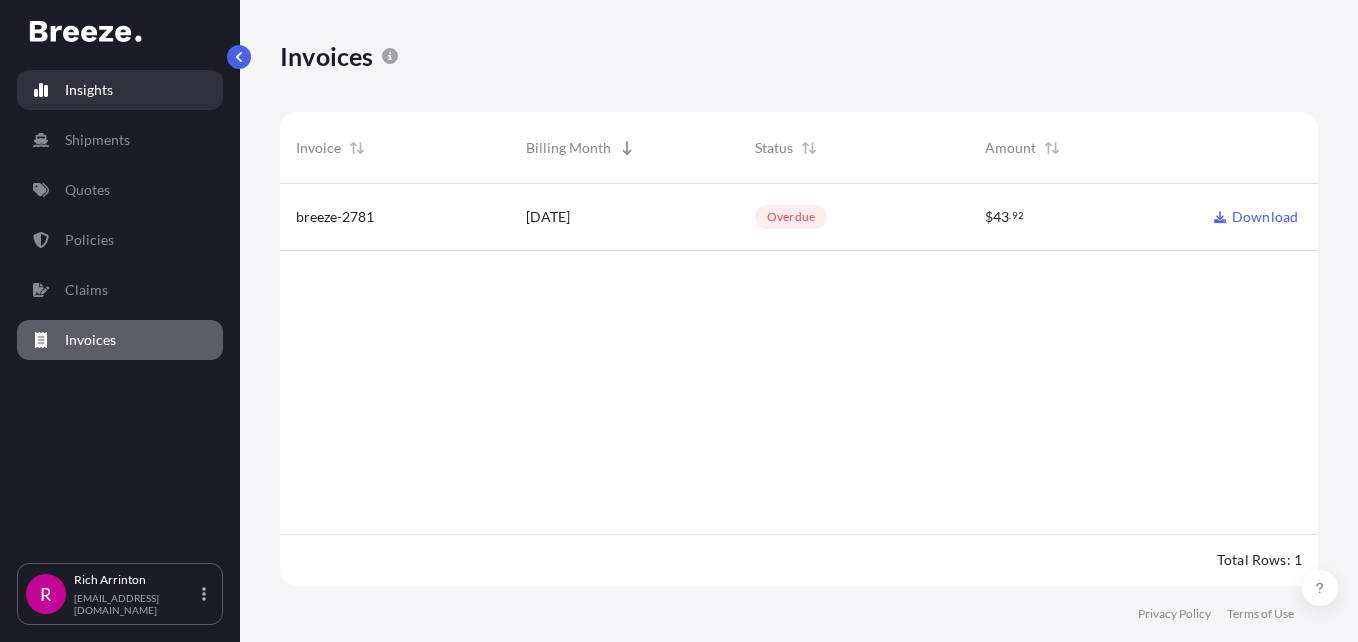 click on "Insights" at bounding box center (89, 90) 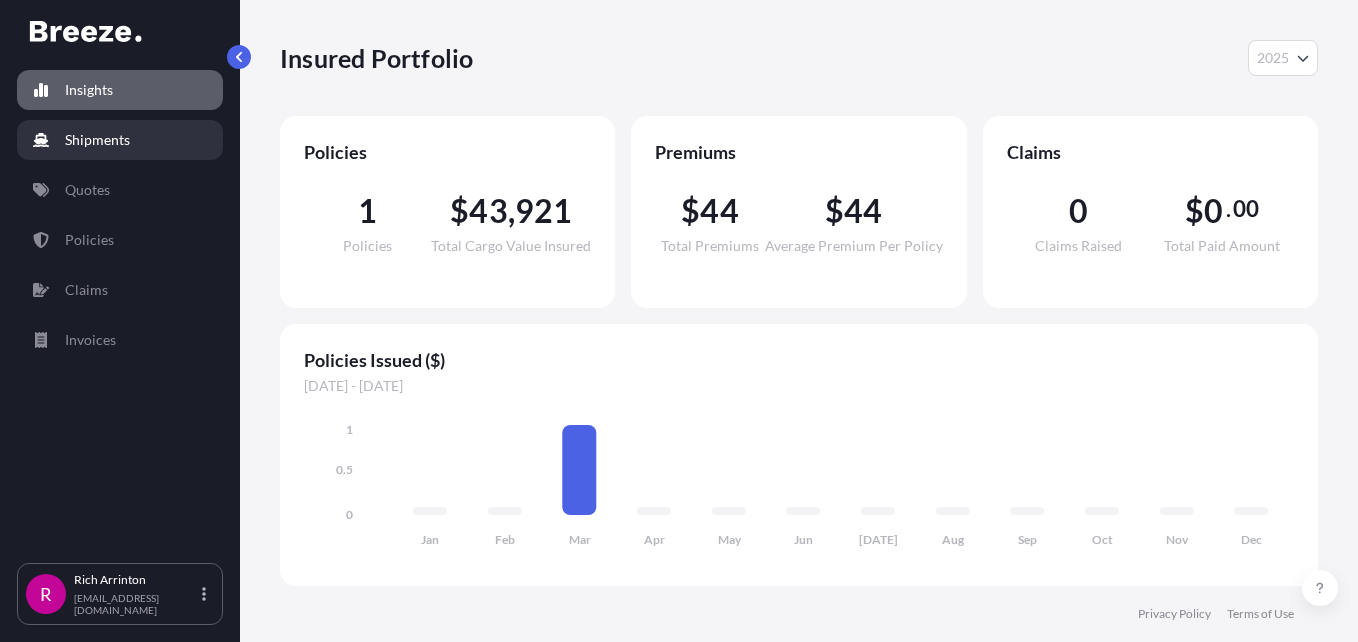 click on "Shipments" at bounding box center (97, 140) 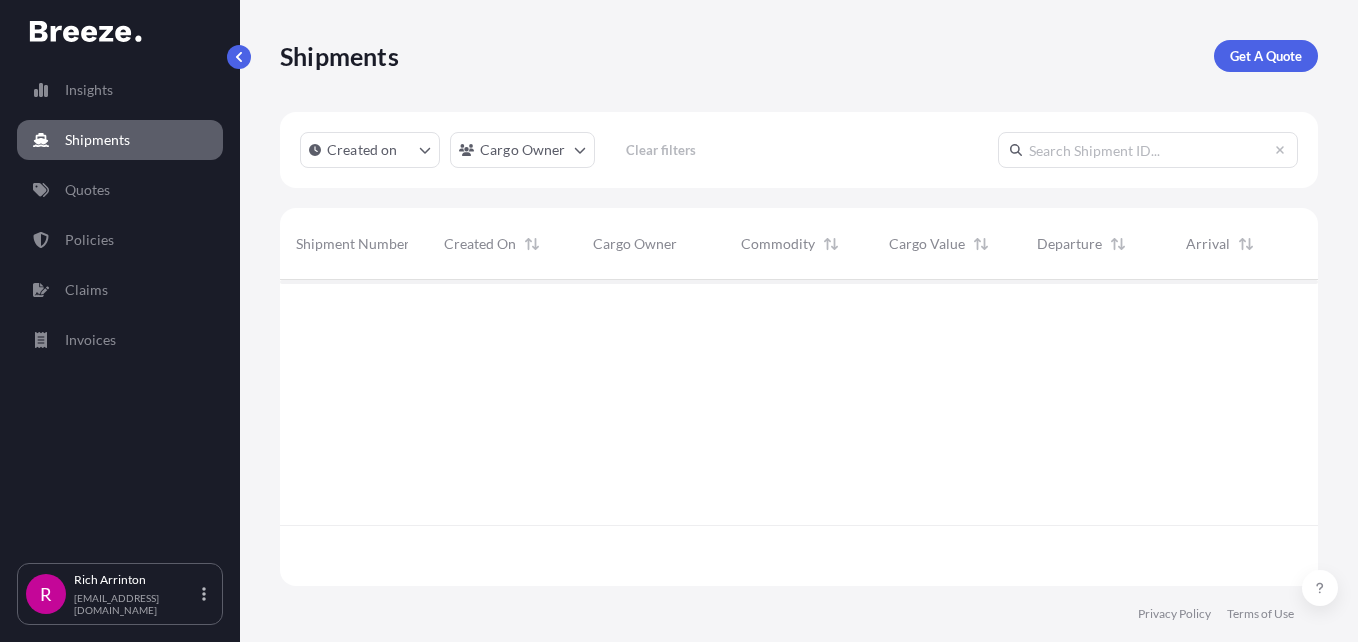 scroll, scrollTop: 16, scrollLeft: 16, axis: both 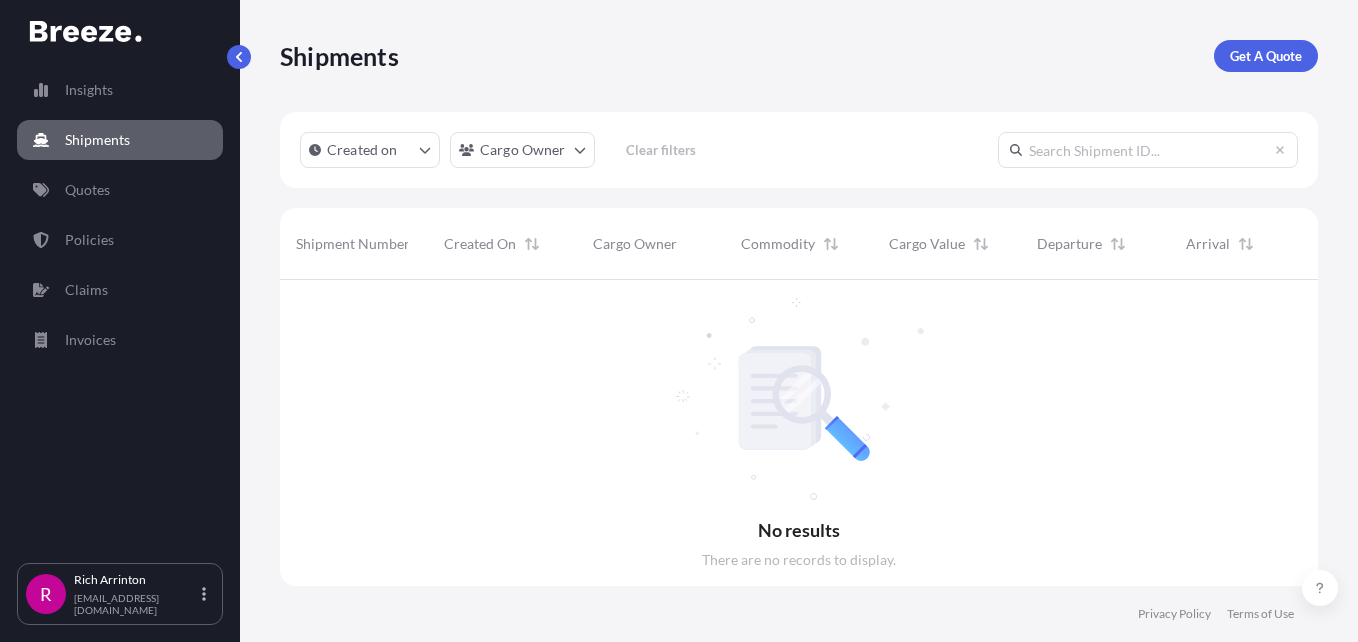 click 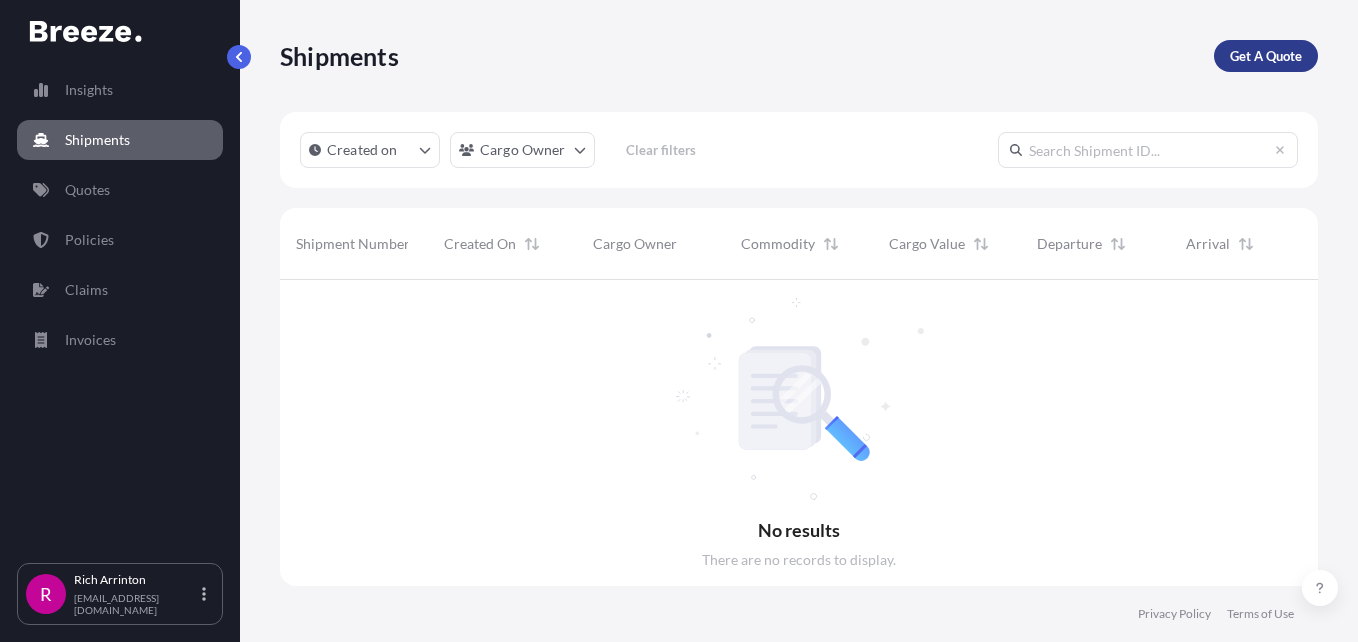 click on "Get A Quote" at bounding box center [1266, 56] 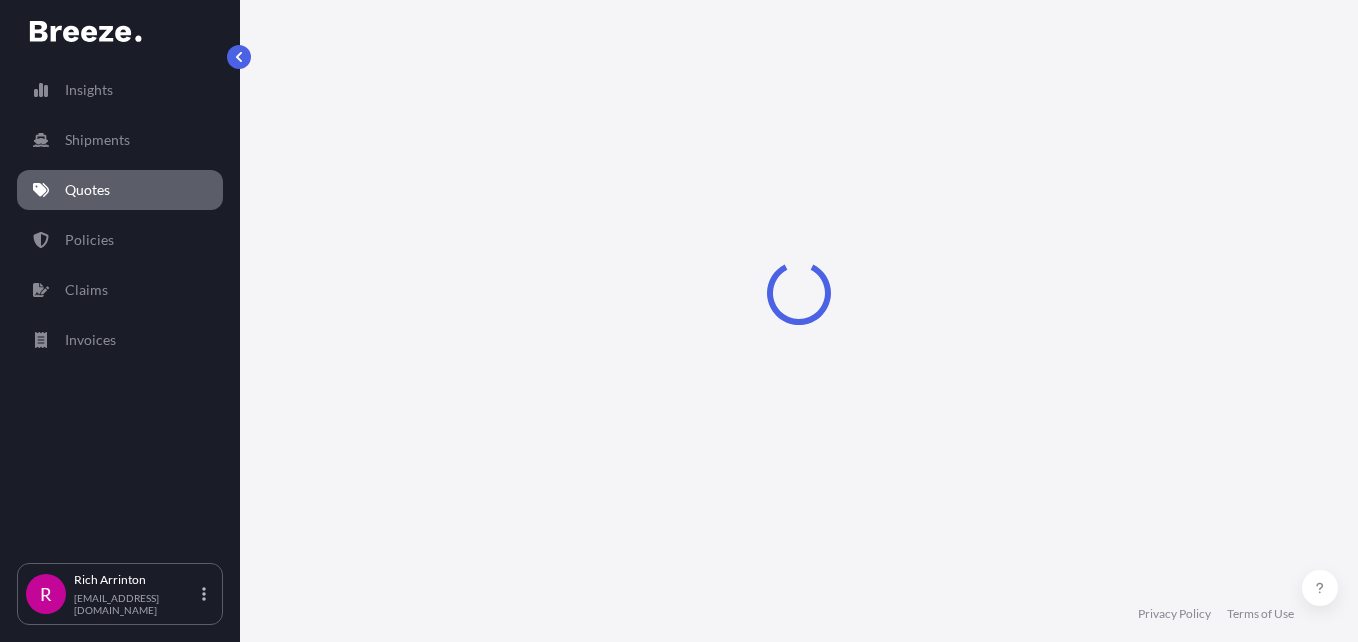 select on "Sea" 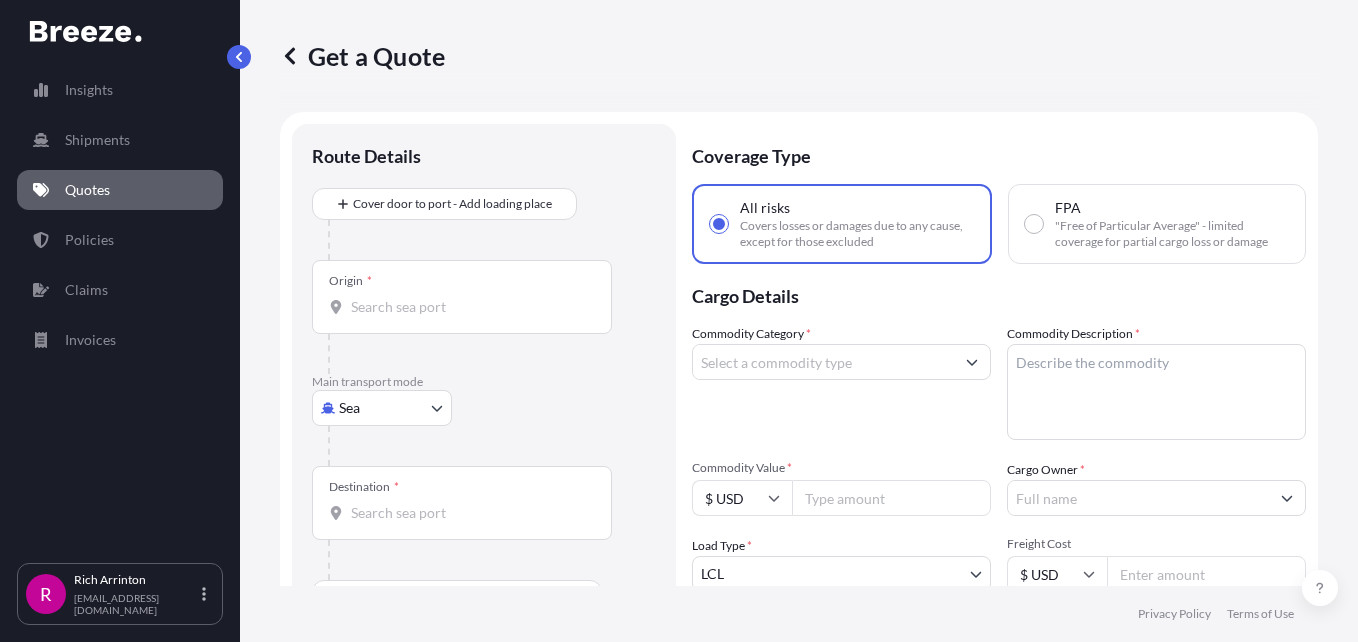 scroll, scrollTop: 32, scrollLeft: 0, axis: vertical 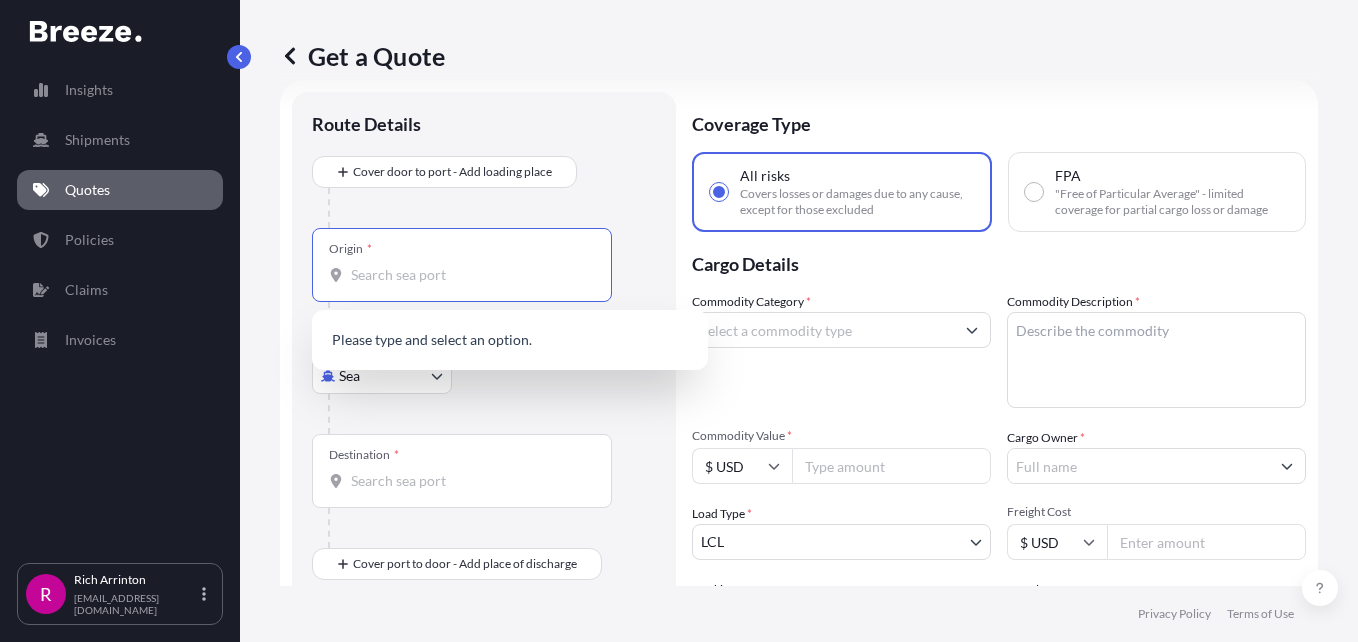 click on "Origin *" at bounding box center [469, 275] 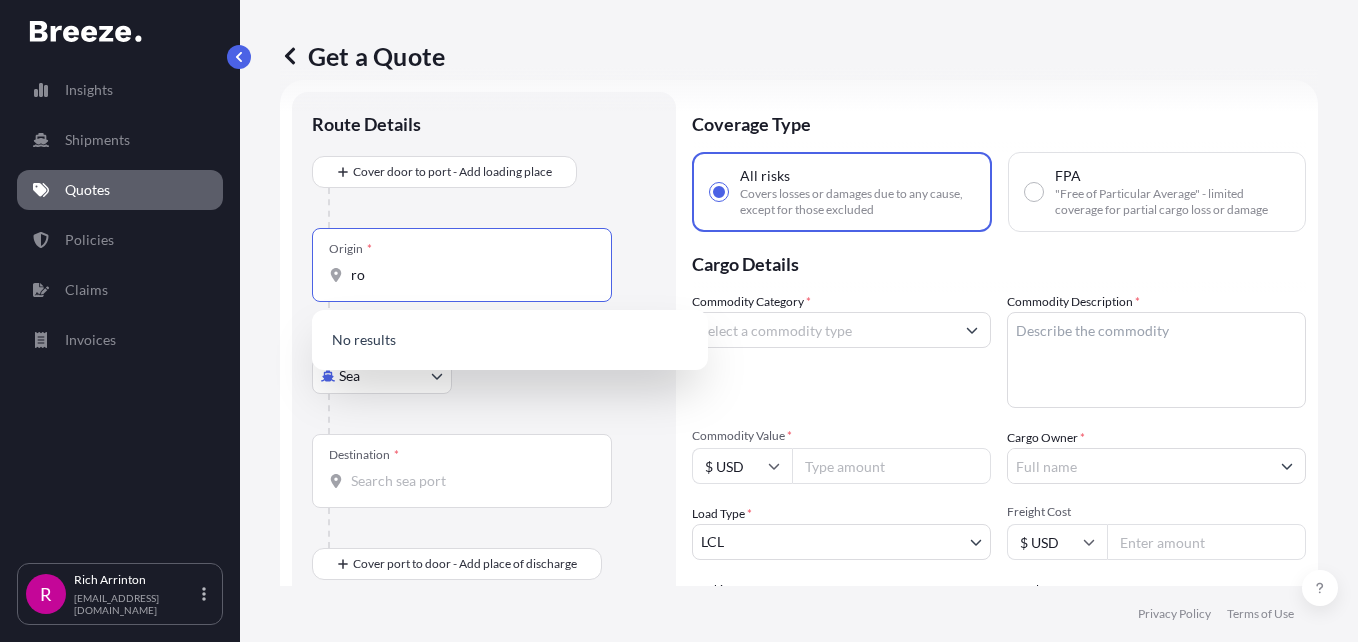 type on "r" 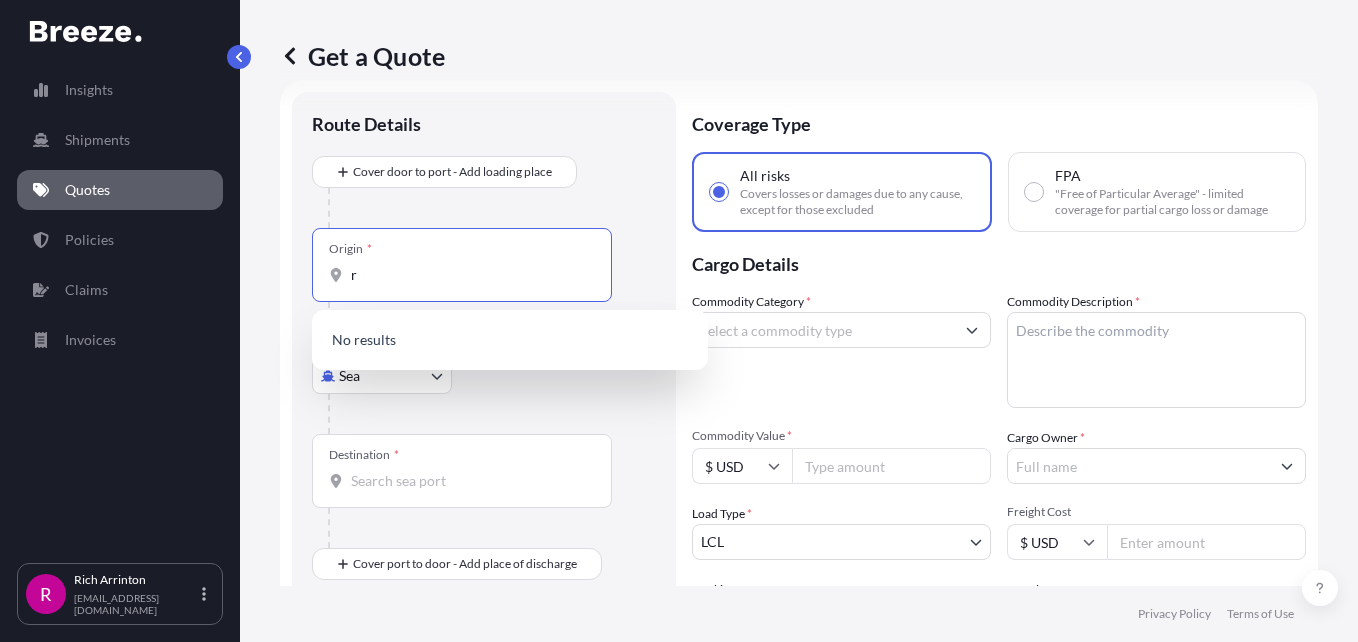 type 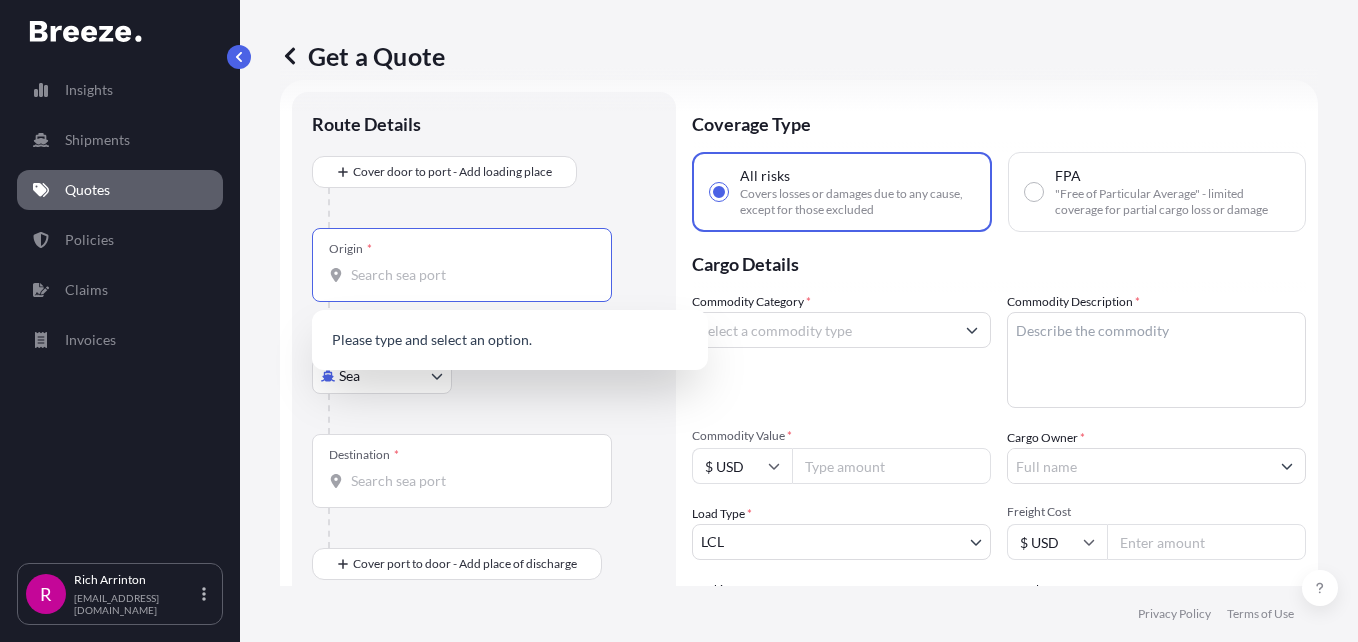 click on "Cover door to port - Add loading place" at bounding box center [484, 192] 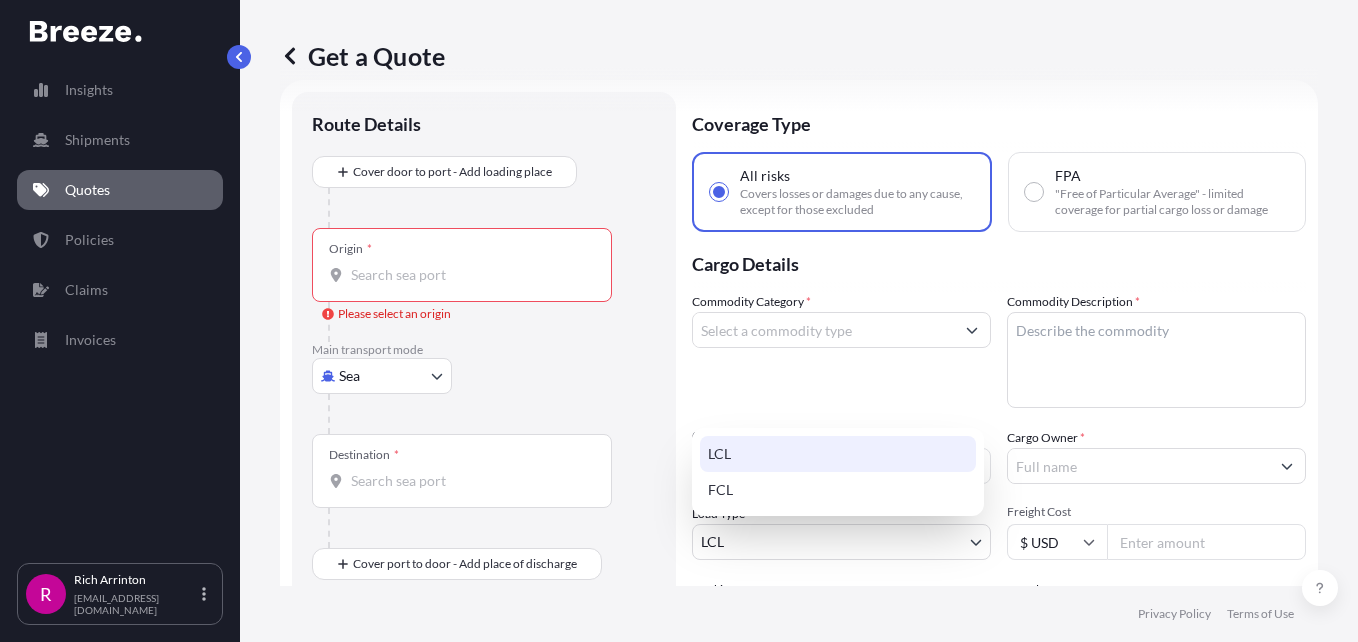 click on "Insights Shipments Quotes Policies Claims Invoices R [PERSON_NAME] [EMAIL_ADDRESS][DOMAIN_NAME] Get a Quote Route Details   Cover door to port - Add loading place Place of loading Road Road Rail Origin * Please select an origin Main transport mode Sea Sea Air Road Rail Destination * Cover port to door - Add place of discharge Road Road Rail Place of Discharge Coverage Type All risks Covers losses or damages due to any cause, except for those excluded FPA "Free of Particular Average" - limited coverage for partial cargo loss or damage Cargo Details Commodity Category * Commodity Description * Commodity Value   * $ USD Cargo Owner * Load Type * LCL LCL FCL Freight Cost   $ USD Booking Reference Vessel Name Special Conditions Hazardous Temperature Controlled Fragile Livestock Bulk Cargo Bagged Goods Used Goods Get a Quote Privacy Policy Terms of Use
0 LCL FCL" at bounding box center (679, 321) 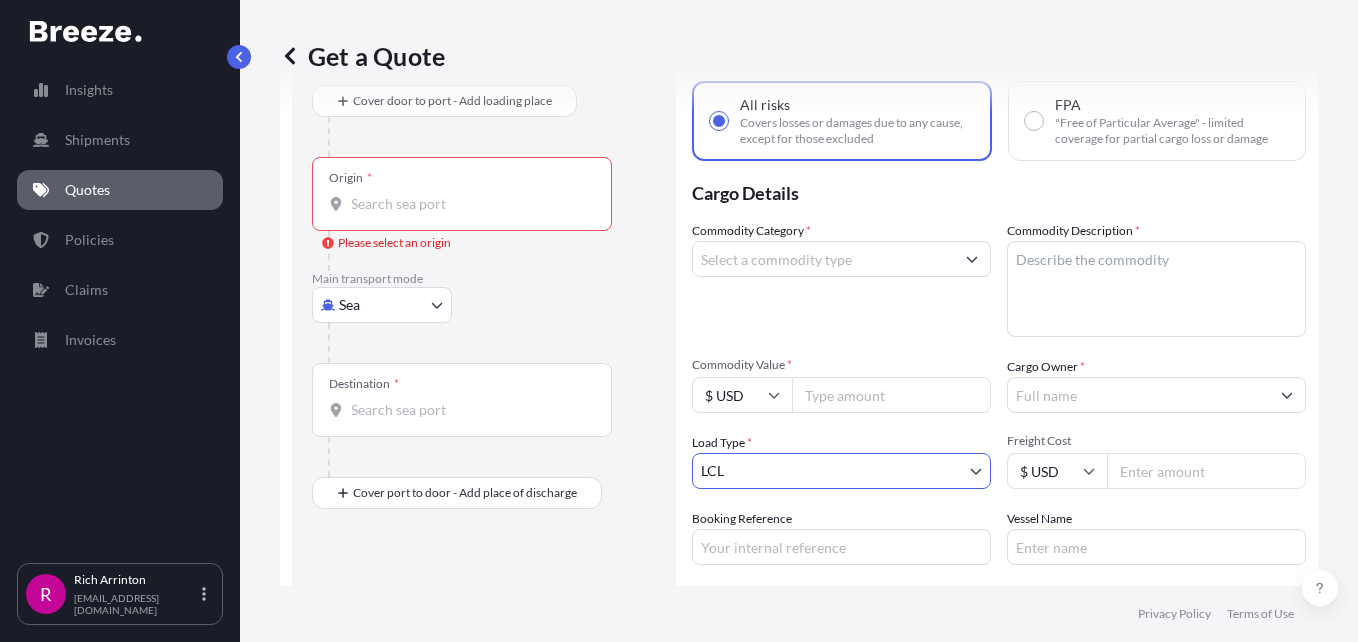 scroll, scrollTop: 112, scrollLeft: 0, axis: vertical 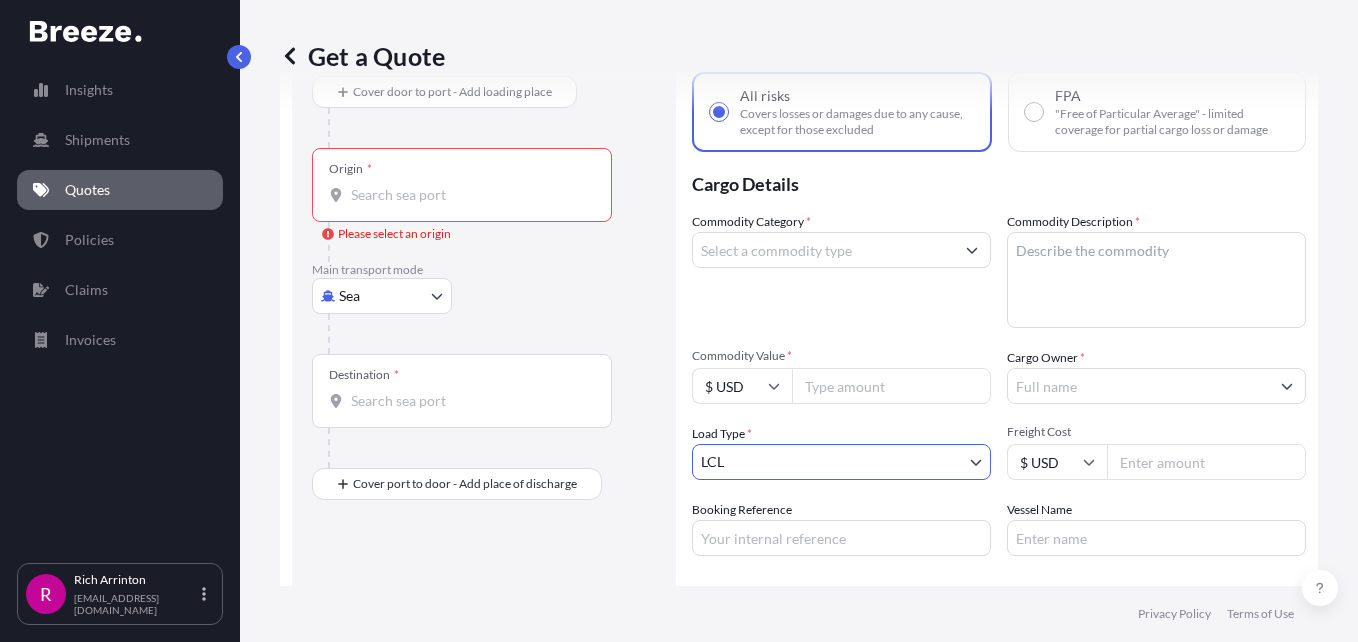 click on "Insights Shipments Quotes Policies Claims Invoices R [PERSON_NAME] [EMAIL_ADDRESS][DOMAIN_NAME] Get a Quote Route Details   Cover door to port - Add loading place Place of loading Road Road Rail Origin * Please select an origin Main transport mode Sea Sea Air Road Rail Destination * Cover port to door - Add place of discharge Road Road Rail Place of Discharge Coverage Type All risks Covers losses or damages due to any cause, except for those excluded FPA "Free of Particular Average" - limited coverage for partial cargo loss or damage Cargo Details Commodity Category * Commodity Description * Commodity Value   * $ USD Cargo Owner * Load Type * LCL LCL FCL Freight Cost   $ USD Booking Reference Vessel Name Special Conditions Hazardous Temperature Controlled Fragile Livestock Bulk Cargo Bagged Goods Used Goods Get a Quote Privacy Policy Terms of Use
0" at bounding box center [679, 321] 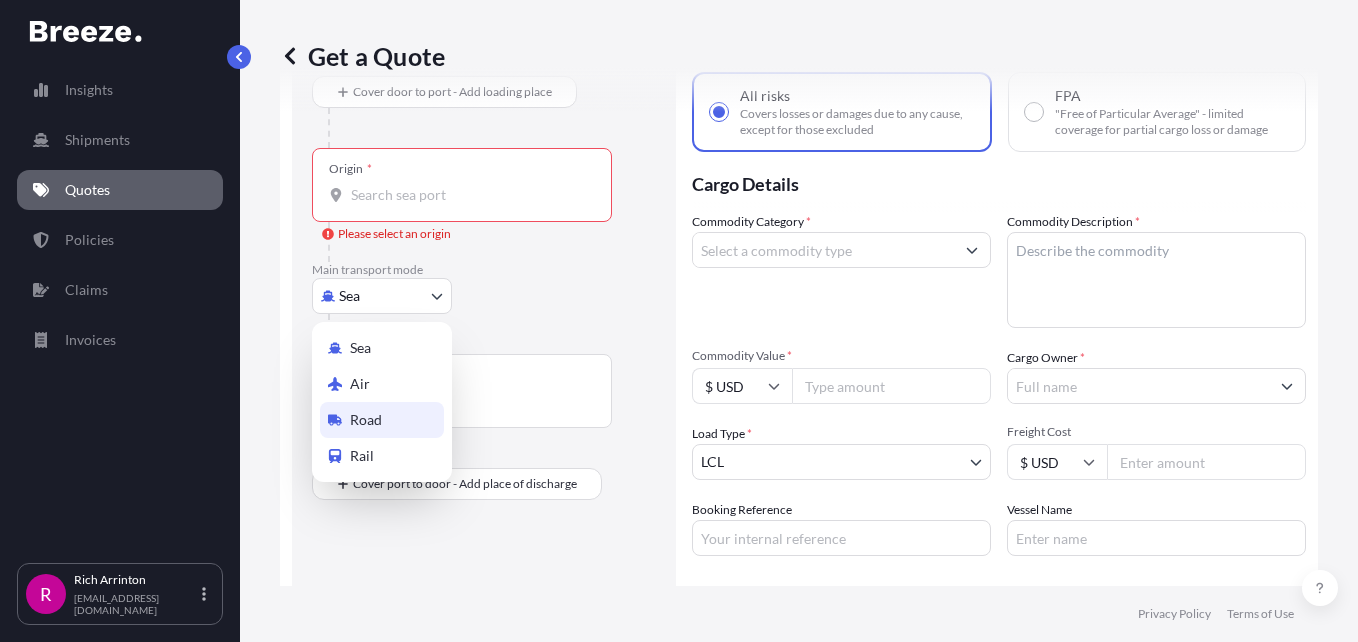 click on "Road" at bounding box center [366, 420] 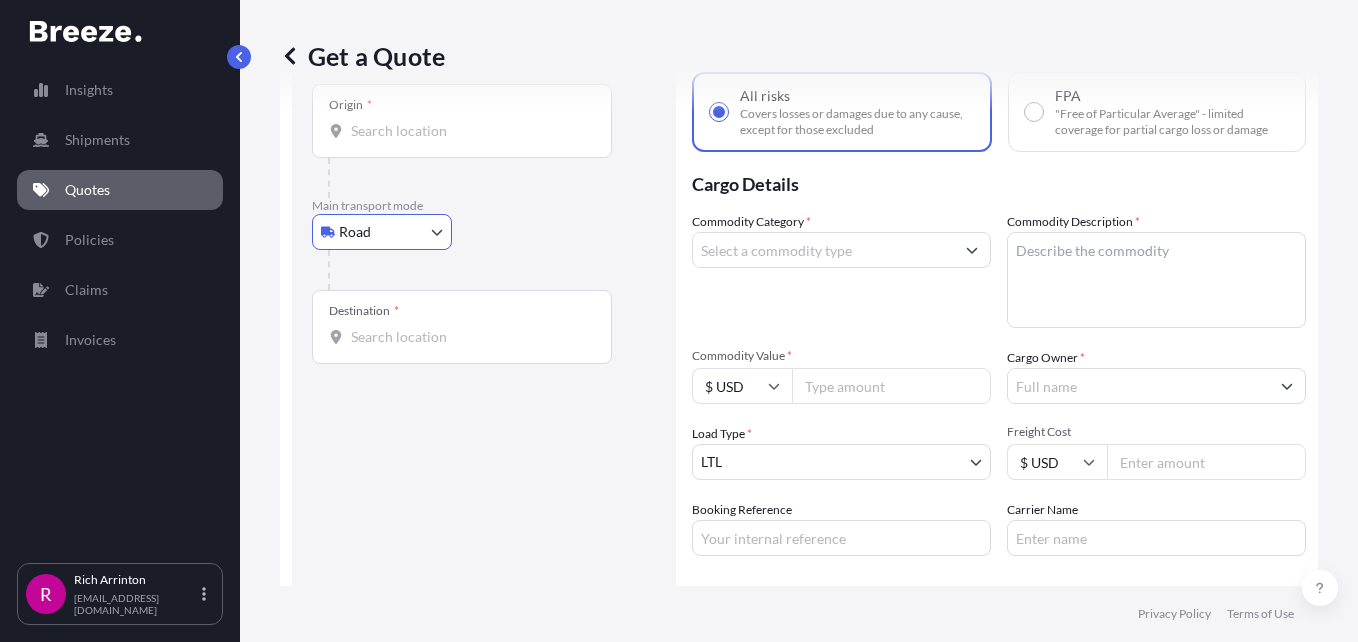 click on "Origin *" at bounding box center (469, 131) 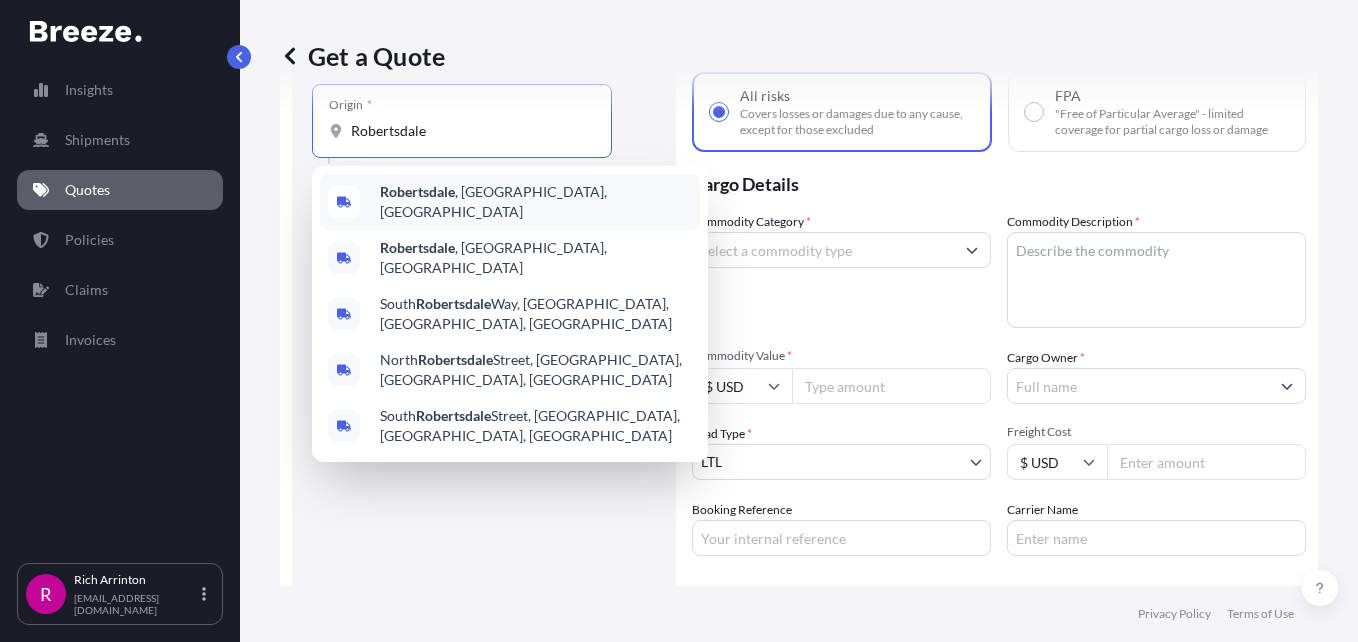 click on "[GEOGRAPHIC_DATA] , [GEOGRAPHIC_DATA], [GEOGRAPHIC_DATA]" at bounding box center [536, 202] 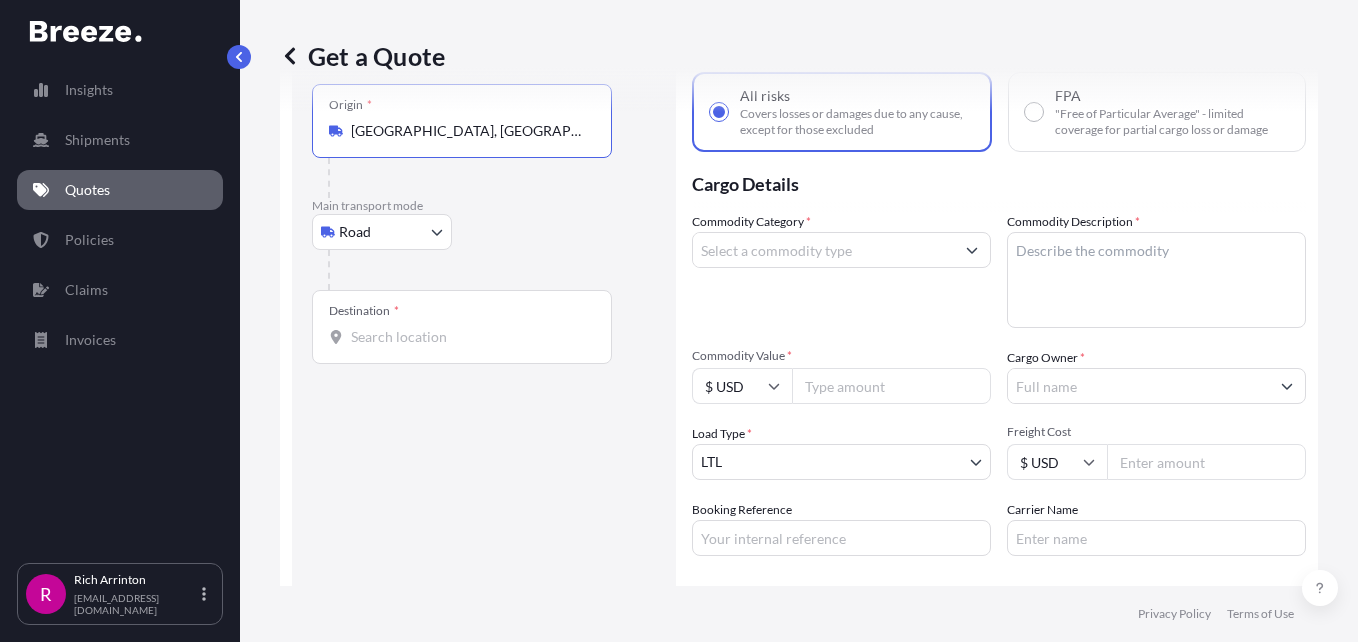 type on "[GEOGRAPHIC_DATA], [GEOGRAPHIC_DATA], [GEOGRAPHIC_DATA]" 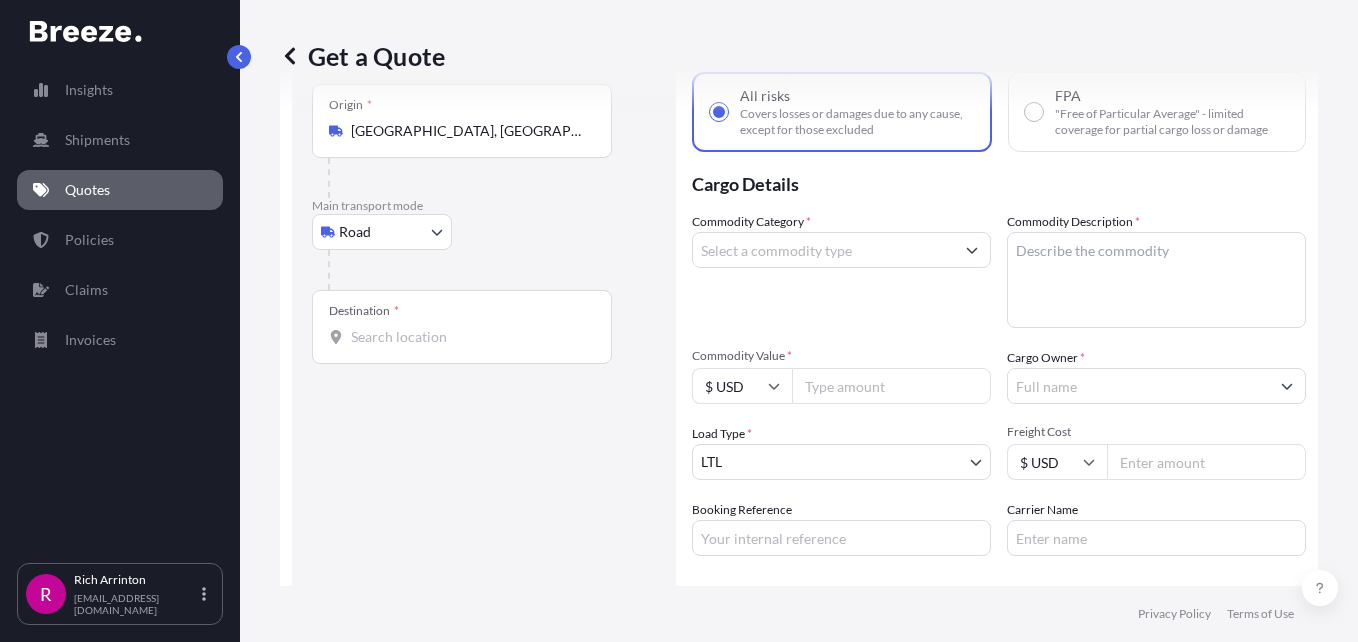 click on "Destination *" at bounding box center (462, 327) 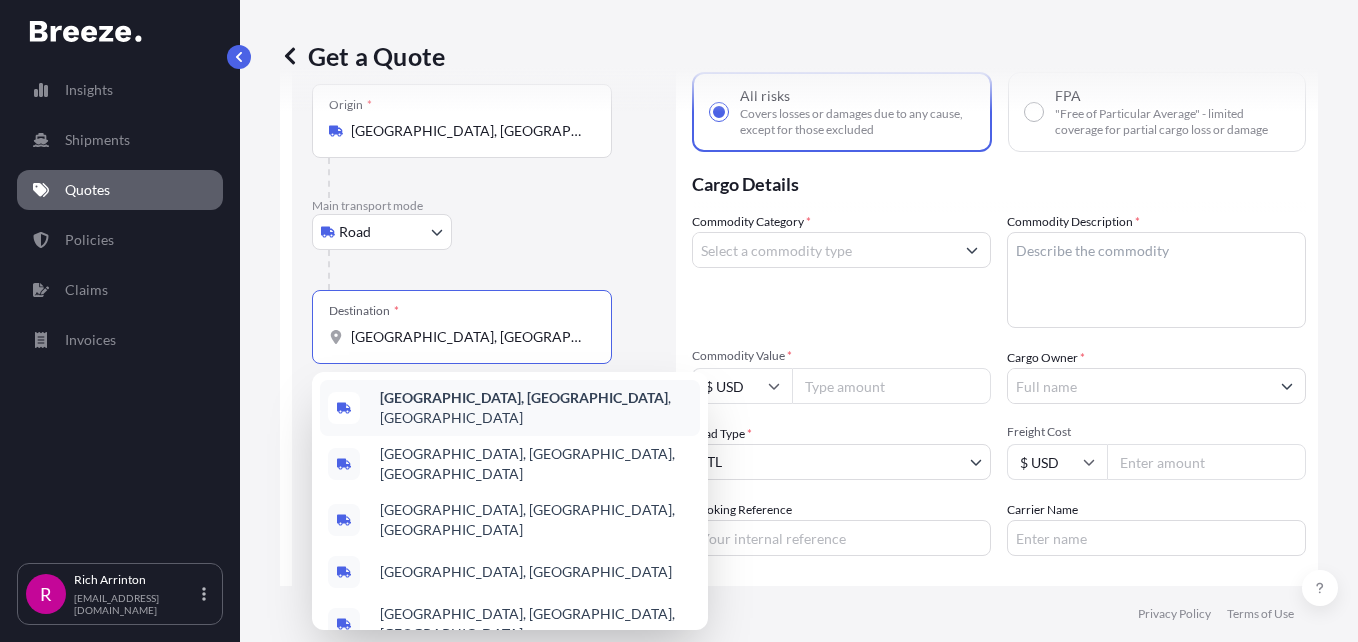 click on "[GEOGRAPHIC_DATA], [GEOGRAPHIC_DATA]" at bounding box center (524, 397) 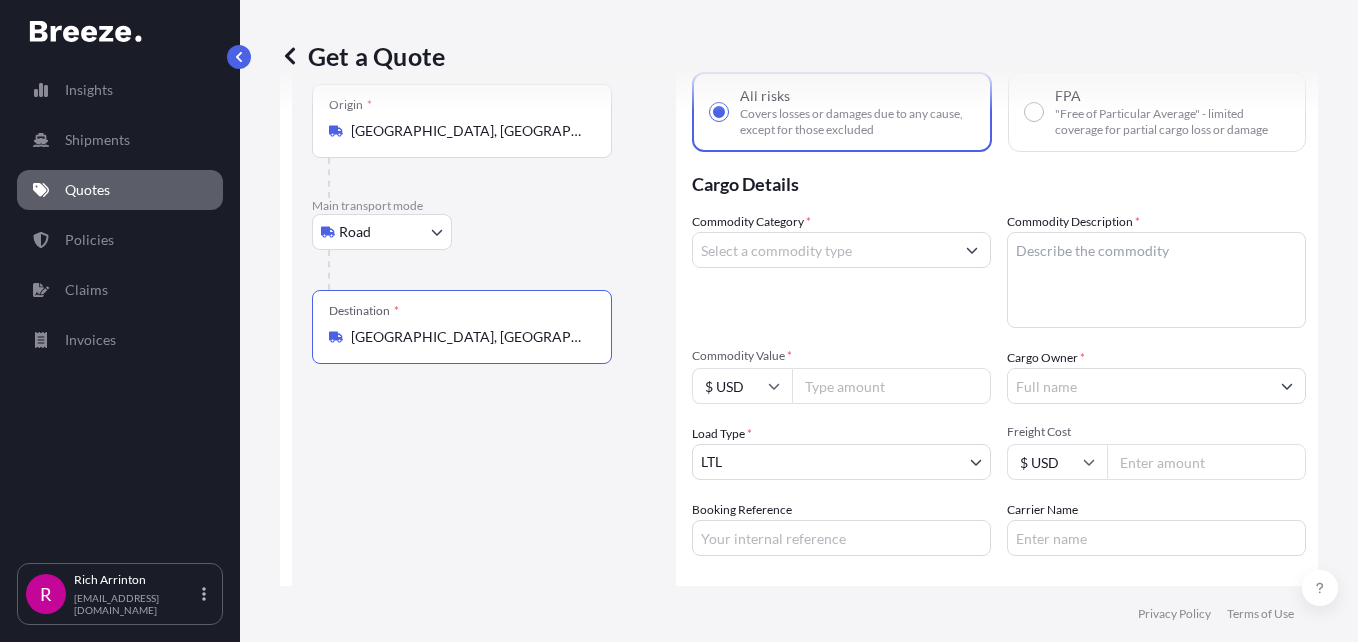 type on "[GEOGRAPHIC_DATA], [GEOGRAPHIC_DATA], [GEOGRAPHIC_DATA]" 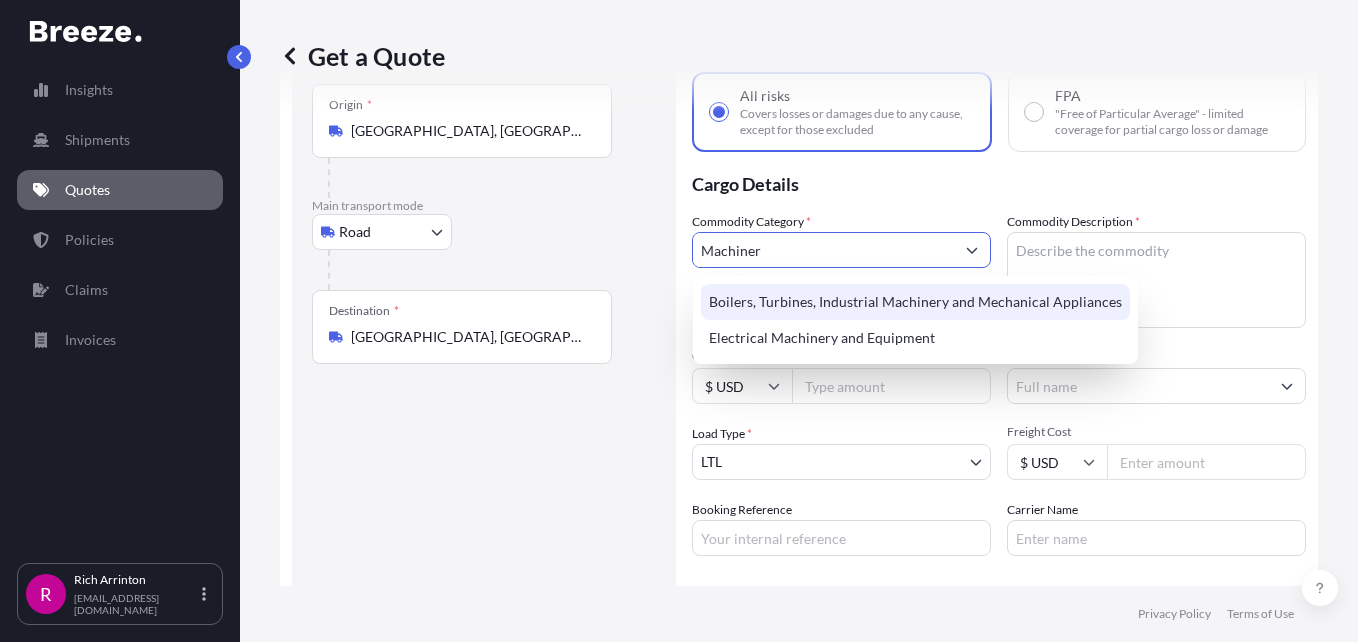click on "Boilers, Turbines, Industrial Machinery and Mechanical Appliances" at bounding box center (915, 302) 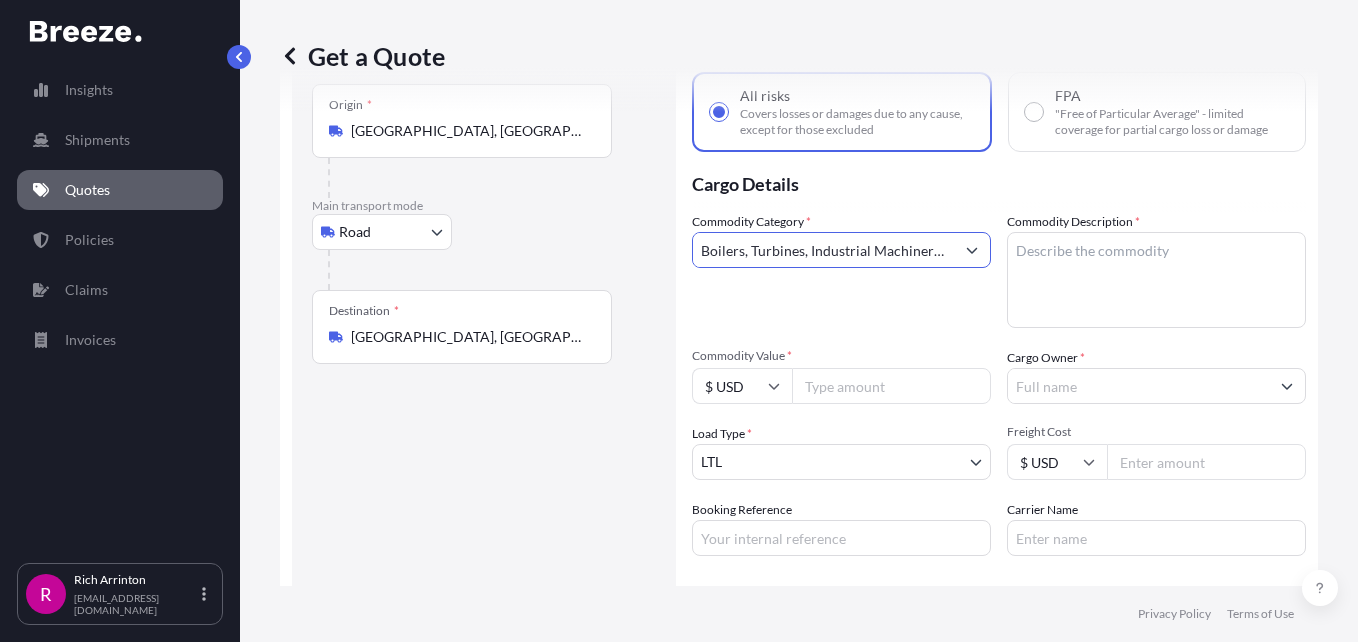 type on "Boilers, Turbines, Industrial Machinery and Mechanical Appliances" 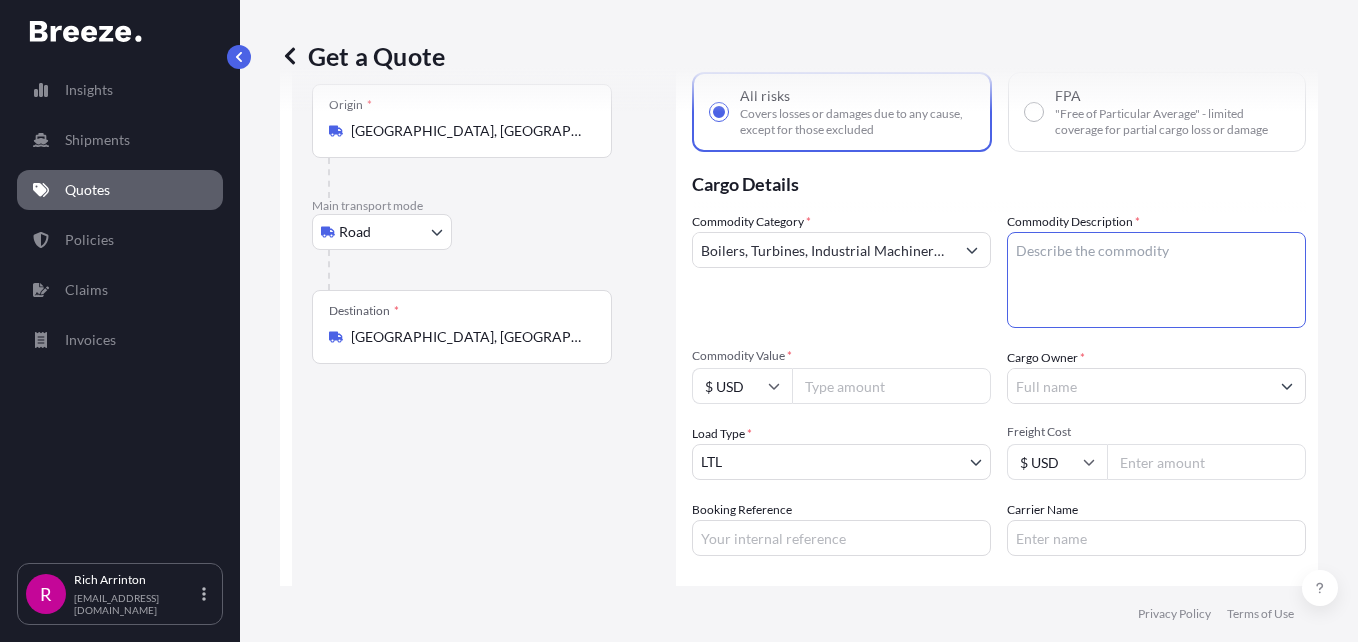 click on "Commodity Description *" at bounding box center (1156, 280) 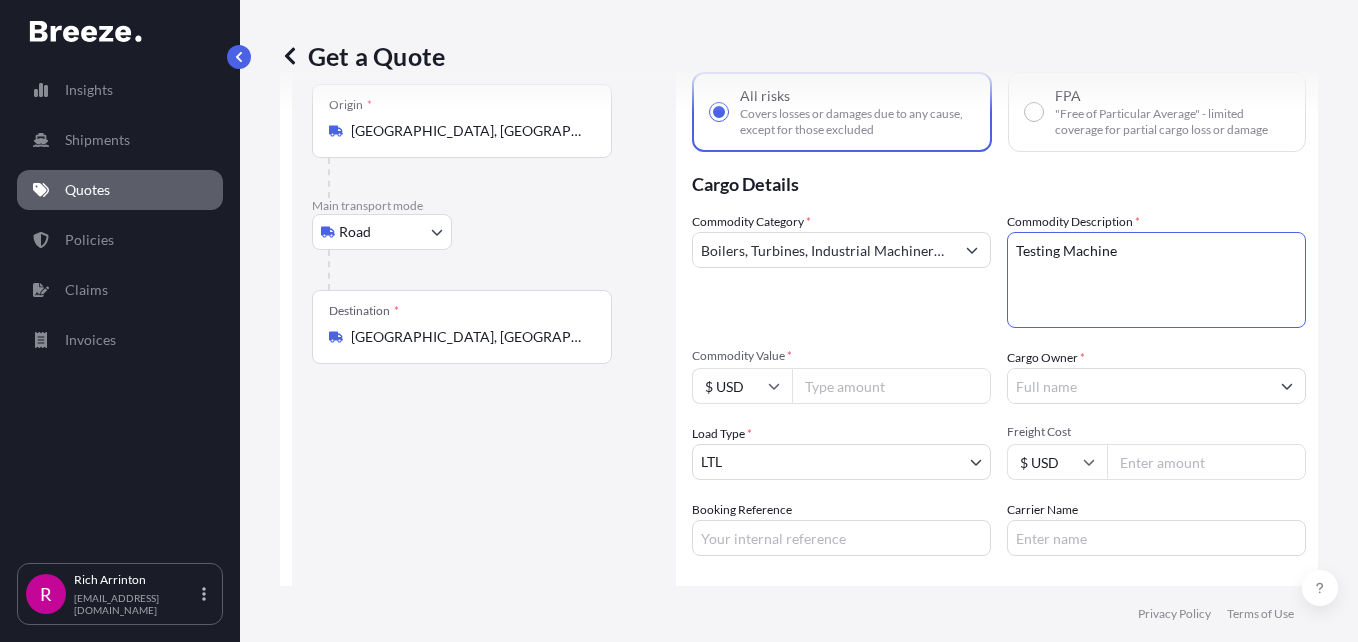 type on "Testing Machine" 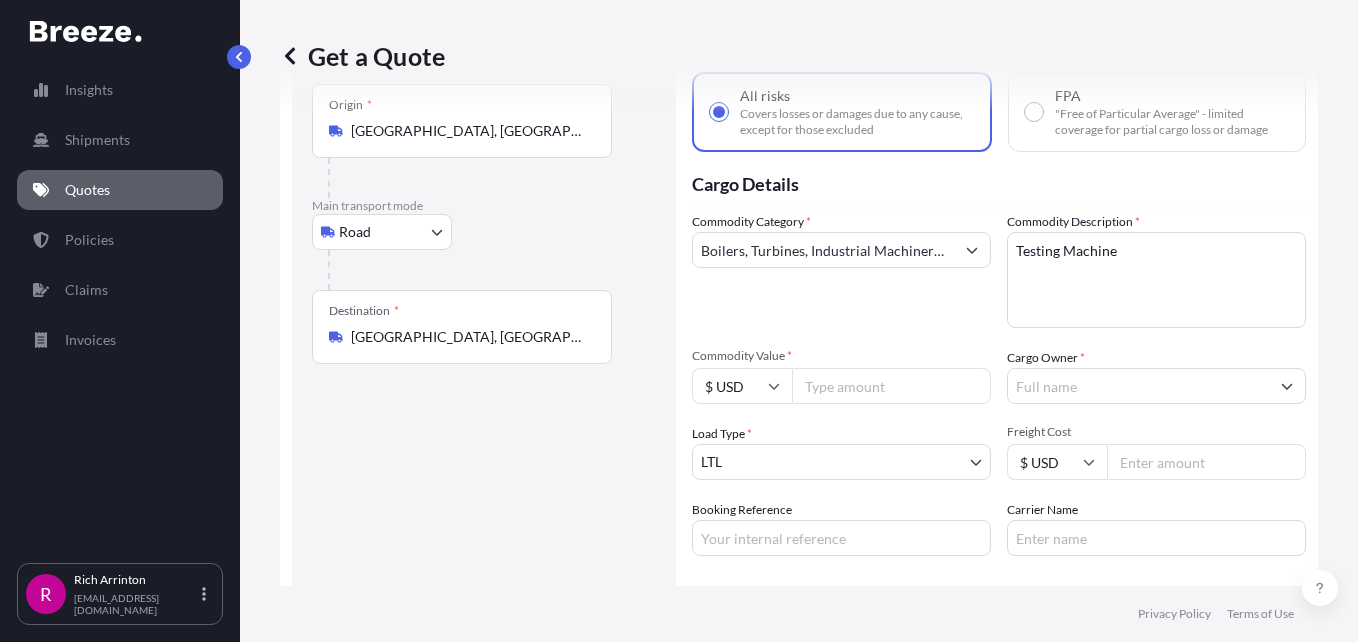 click on "Commodity Value   *" at bounding box center [891, 386] 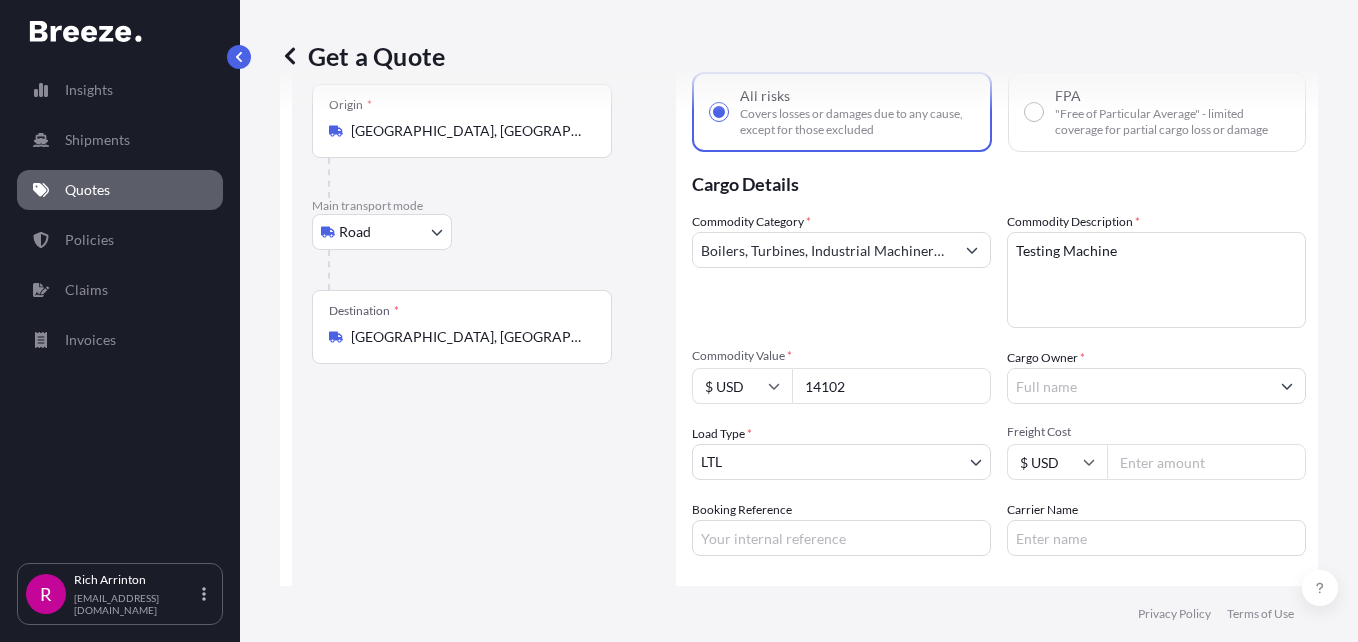 type on "14102" 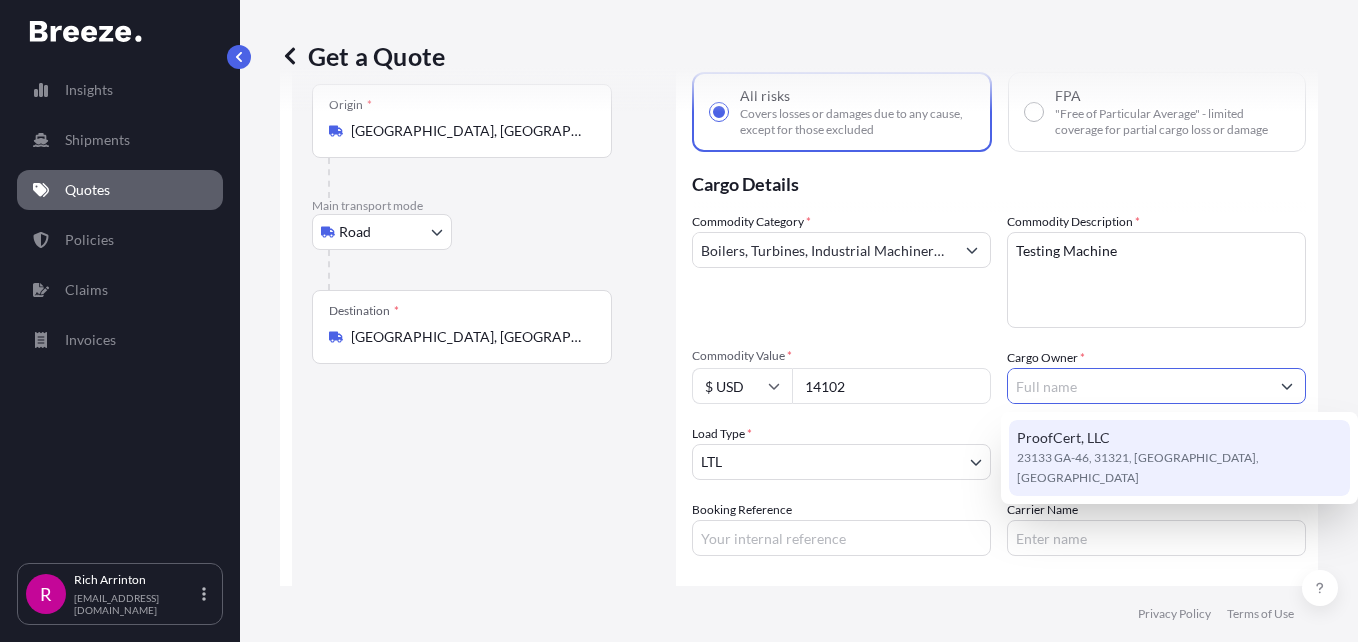 click on "ProofCert, LLC" at bounding box center [1063, 438] 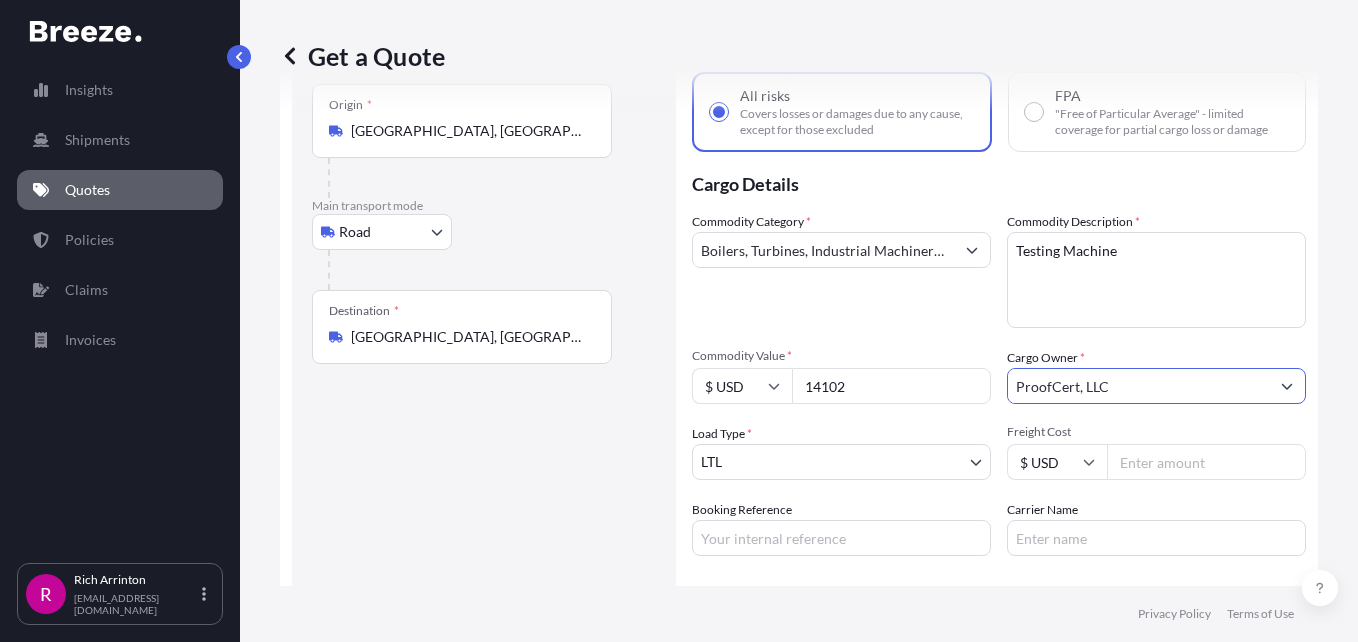 click on "Freight Cost" at bounding box center [1206, 462] 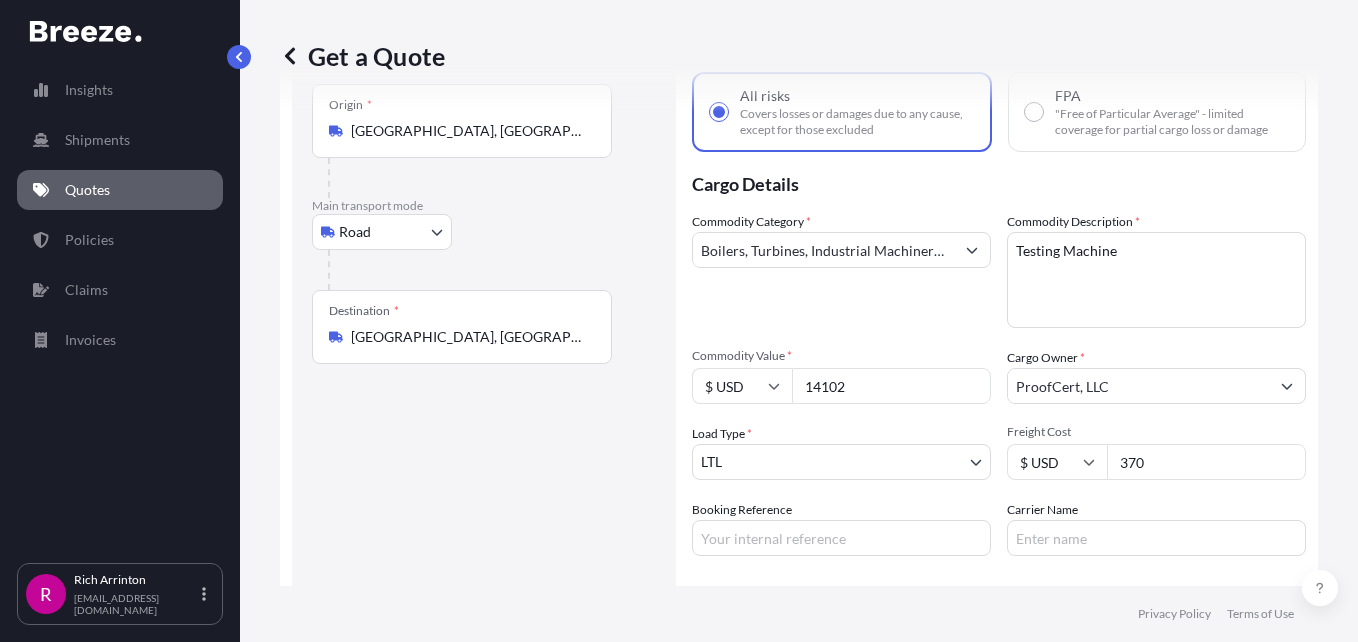 type on "370" 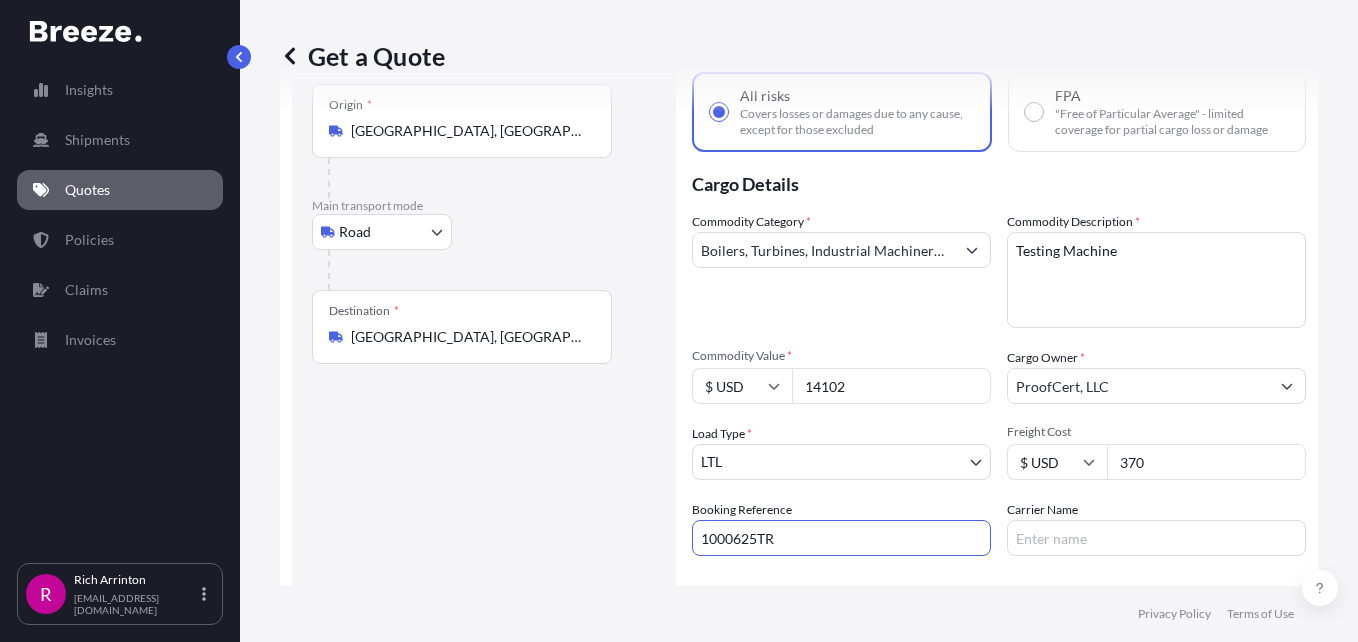 type on "1000625TR" 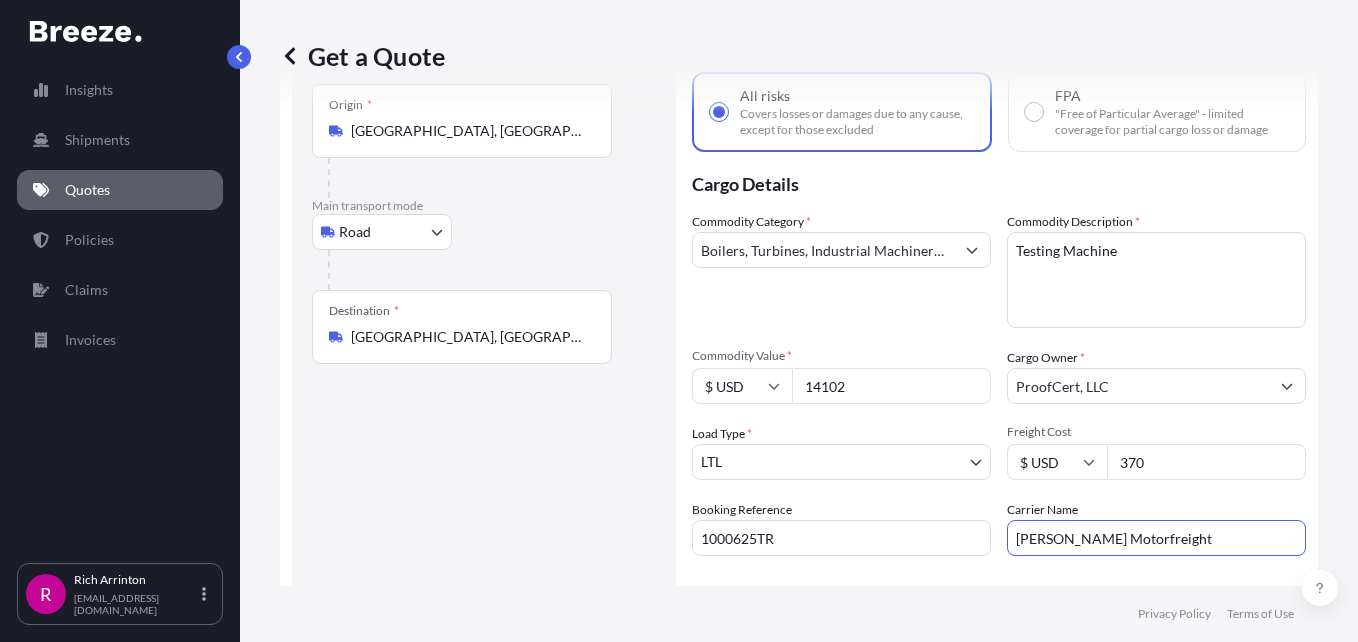 type on "[PERSON_NAME] Motorfreight" 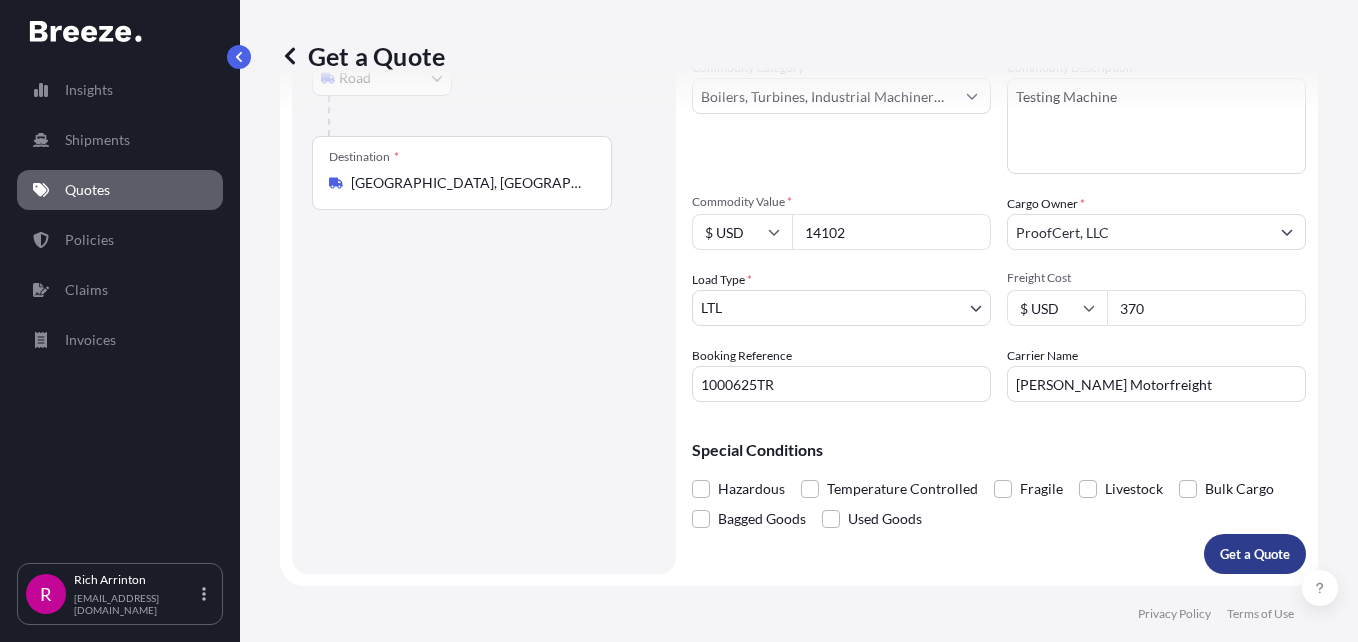 click on "Get a Quote" at bounding box center [1255, 554] 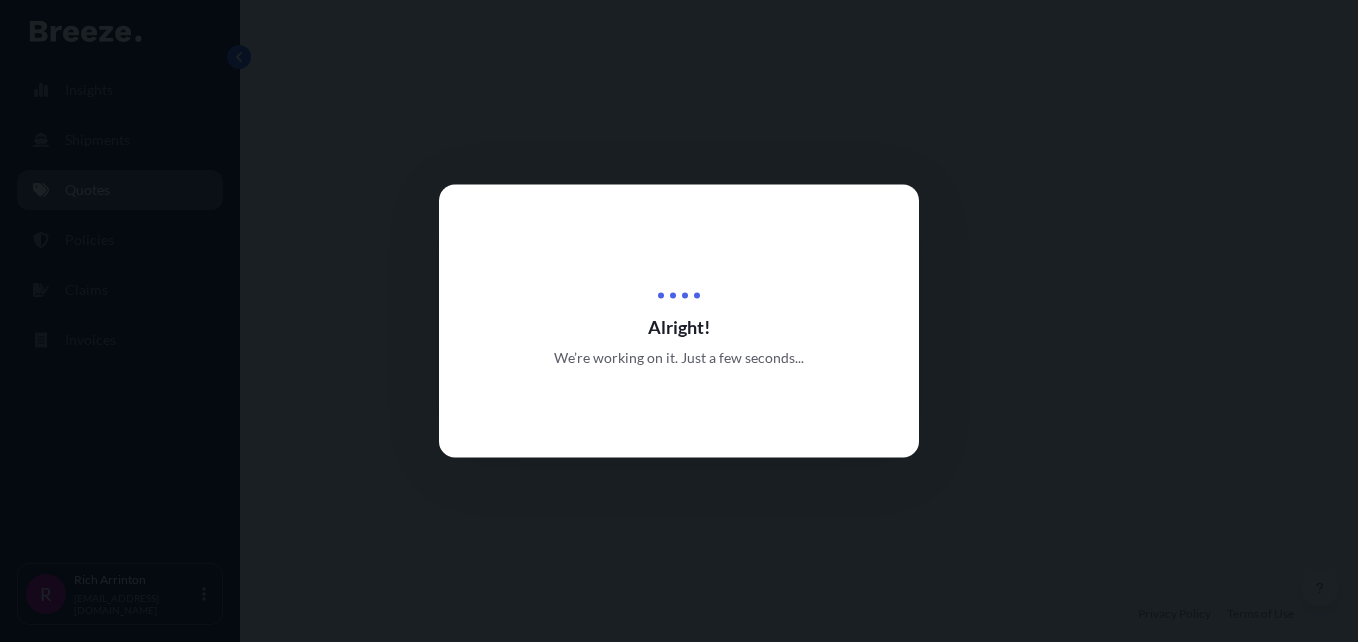 scroll, scrollTop: 0, scrollLeft: 0, axis: both 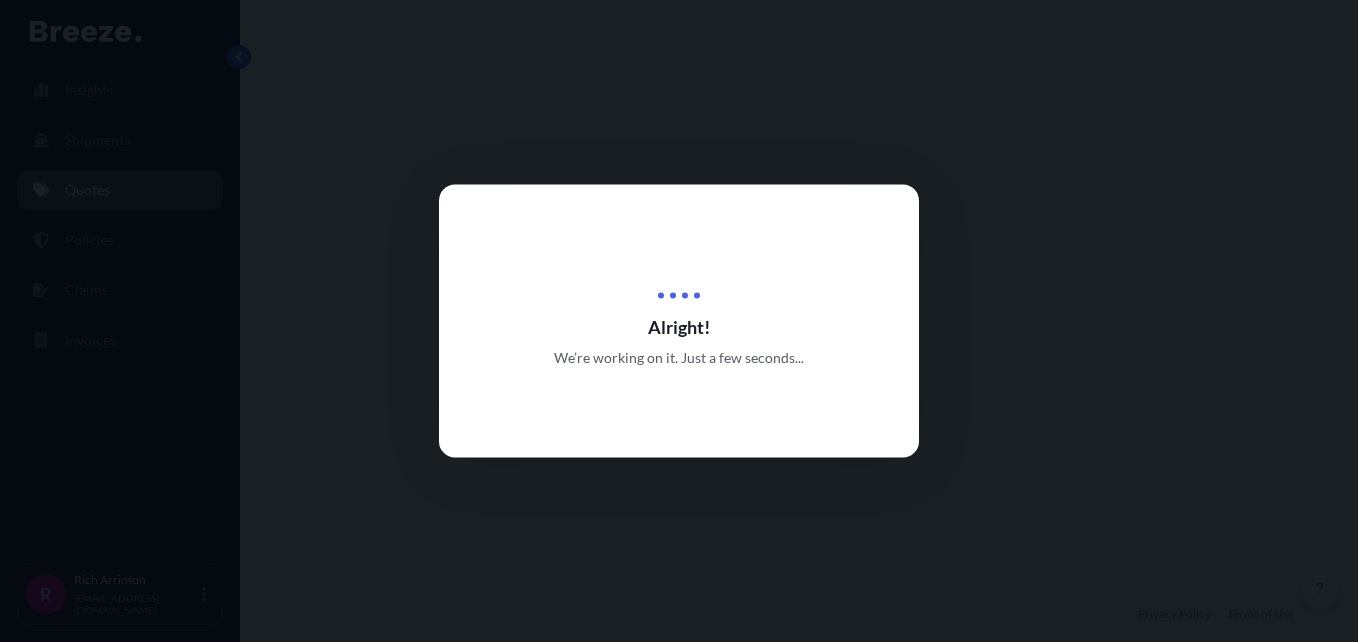 select on "Road" 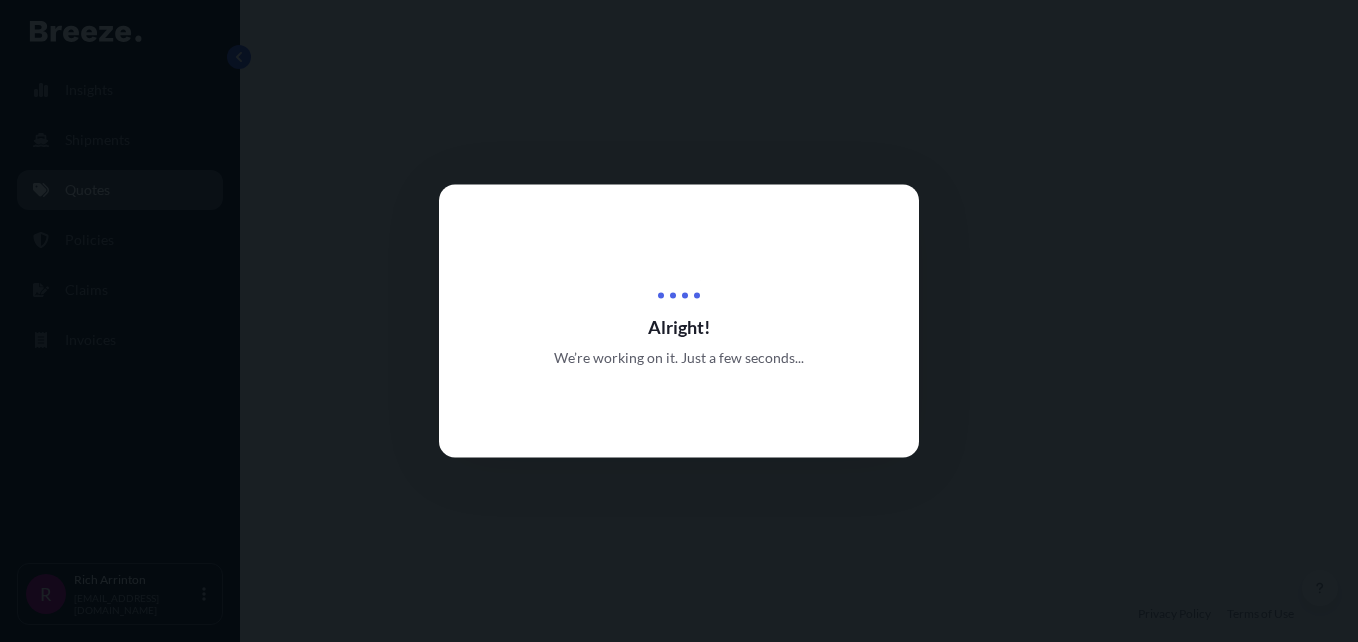 select on "1" 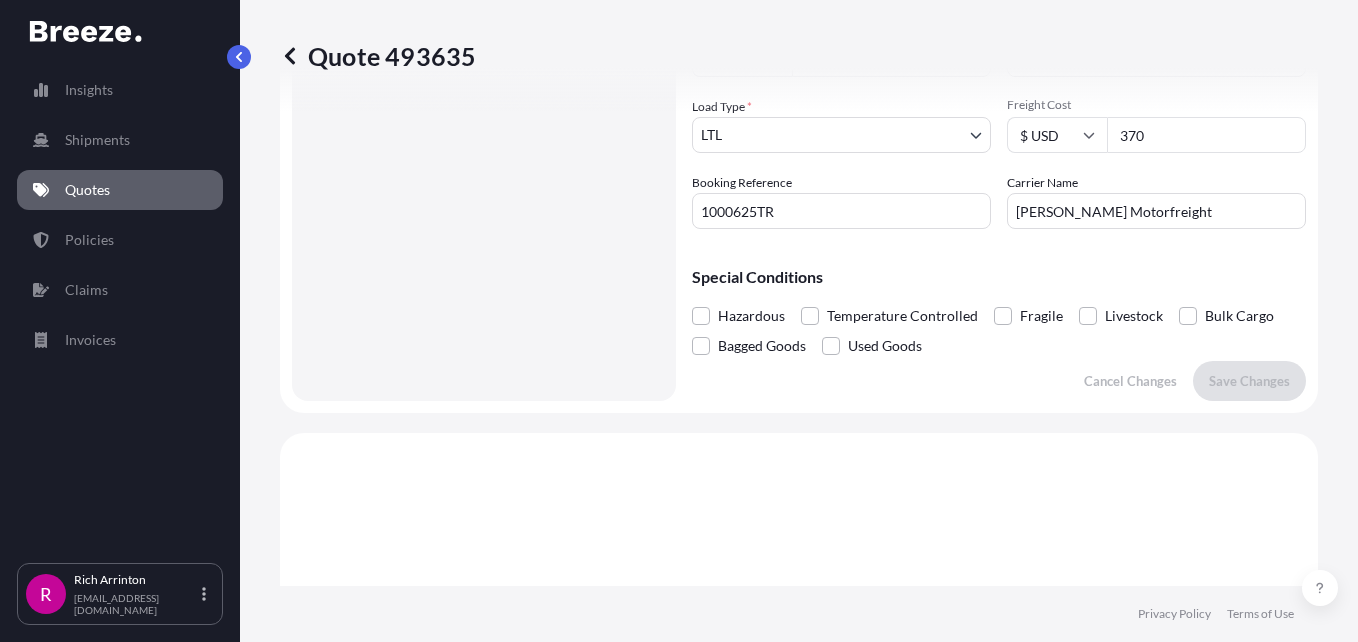 scroll, scrollTop: 772, scrollLeft: 0, axis: vertical 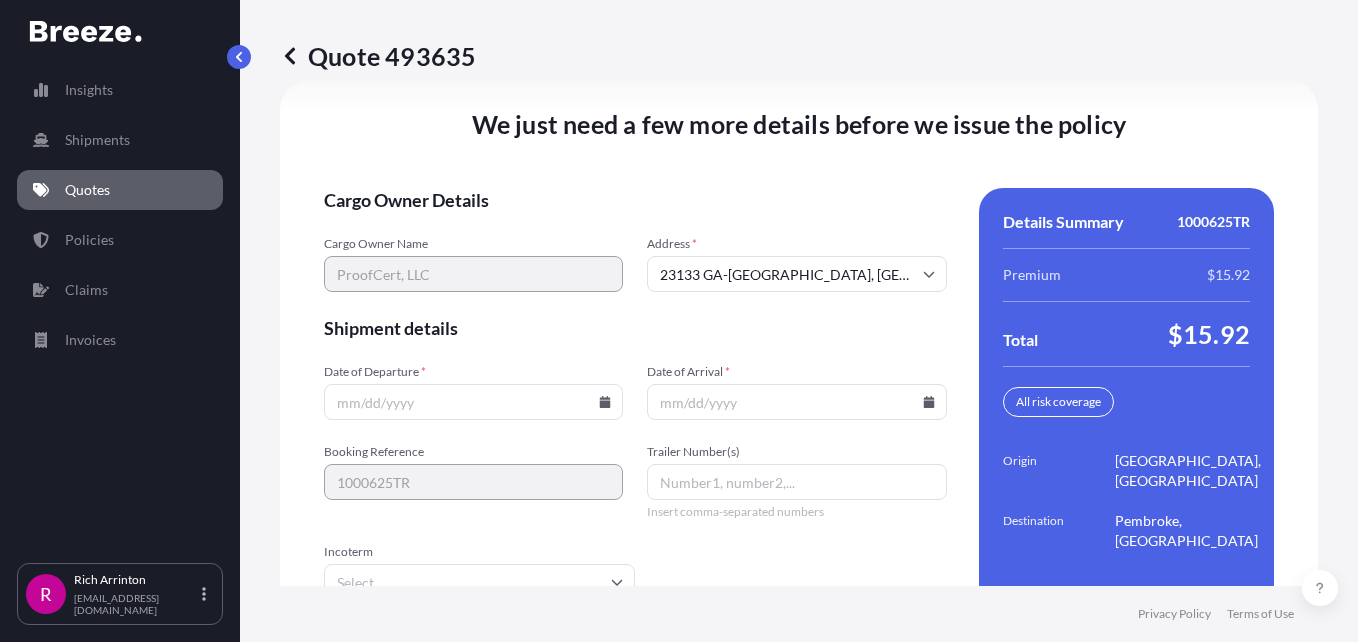 click 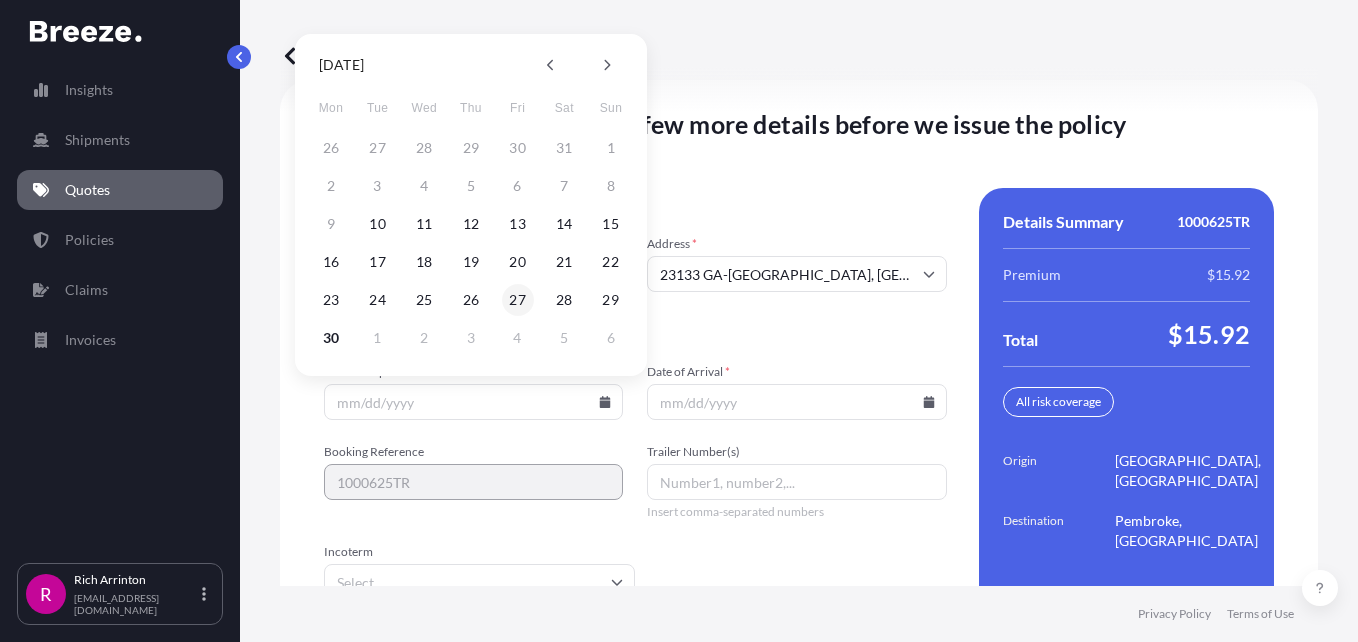click on "27" at bounding box center [518, 300] 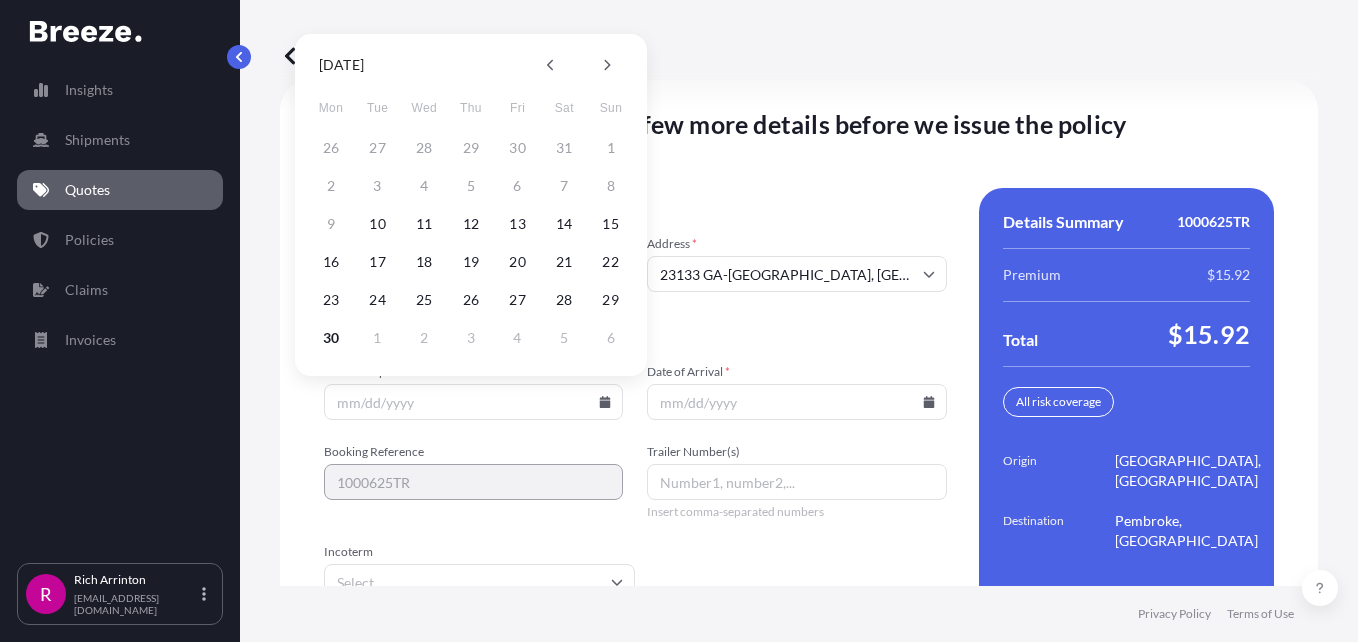 type on "[DATE]" 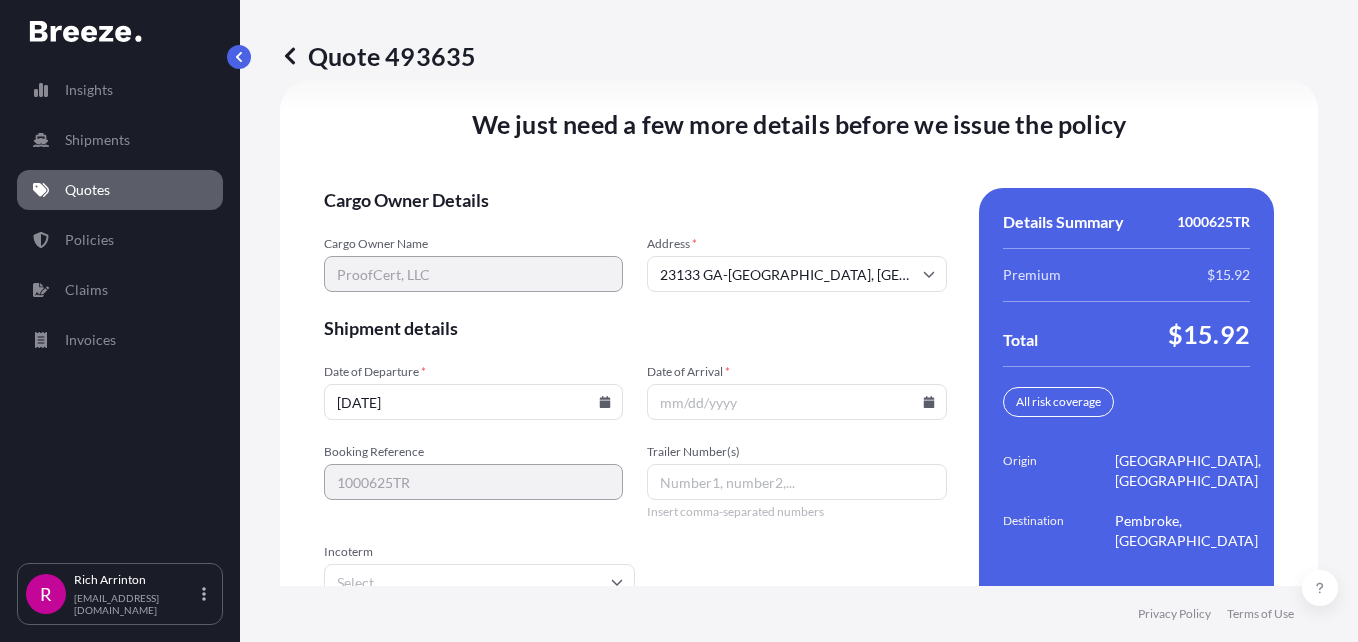 click 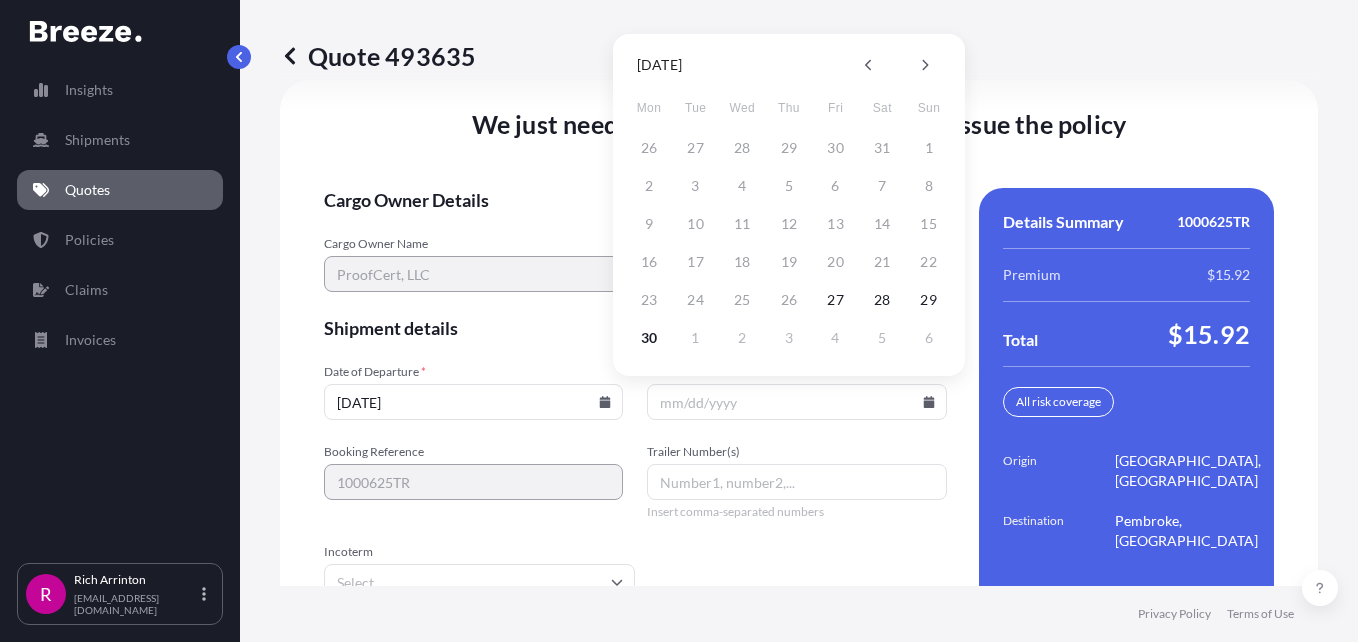 click at bounding box center (925, 65) 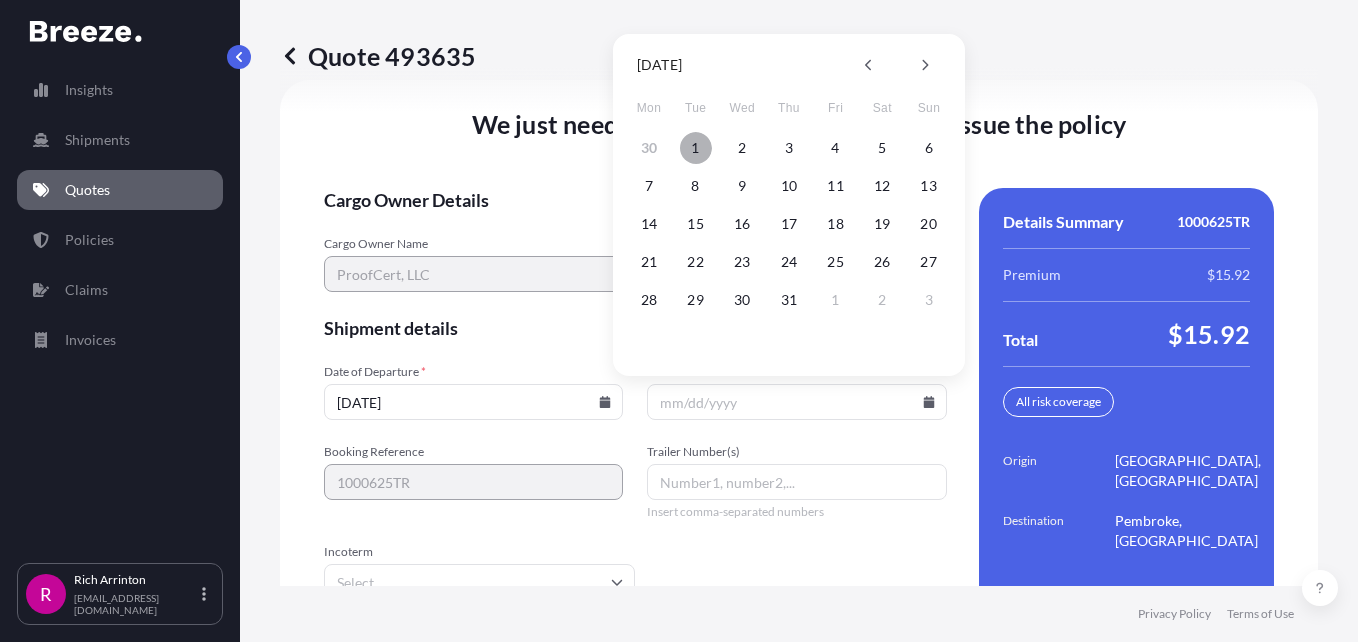 click on "1" at bounding box center [696, 148] 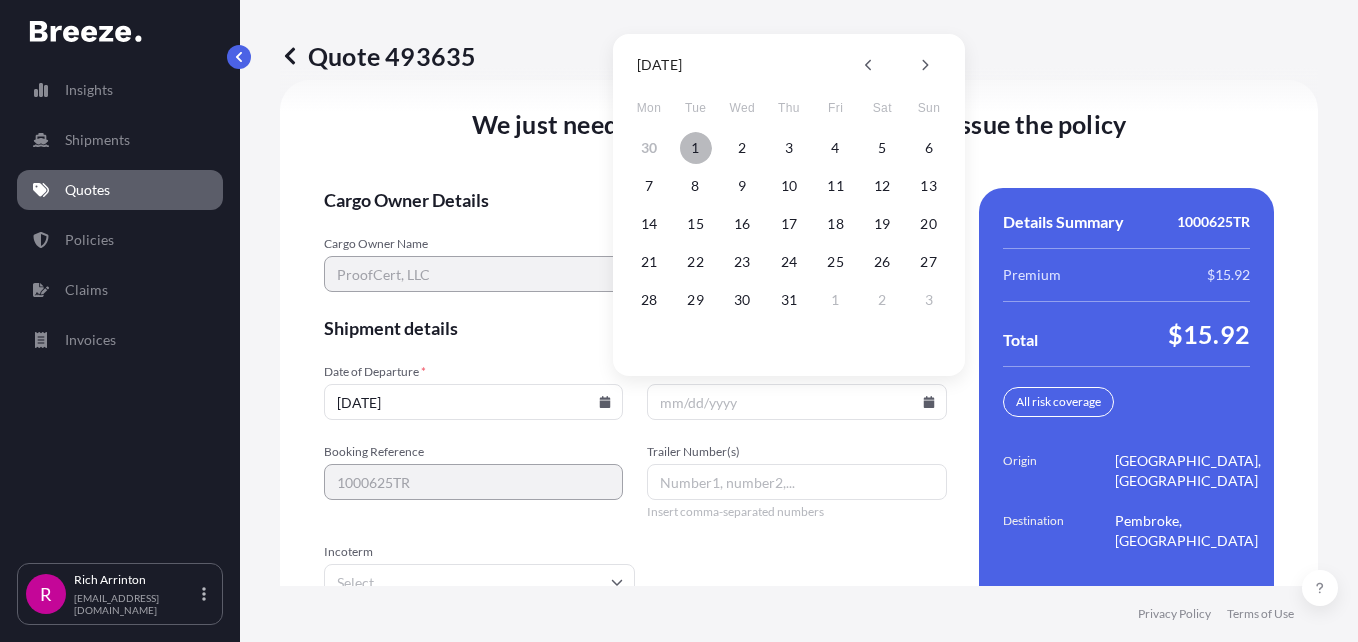 type on "[DATE]" 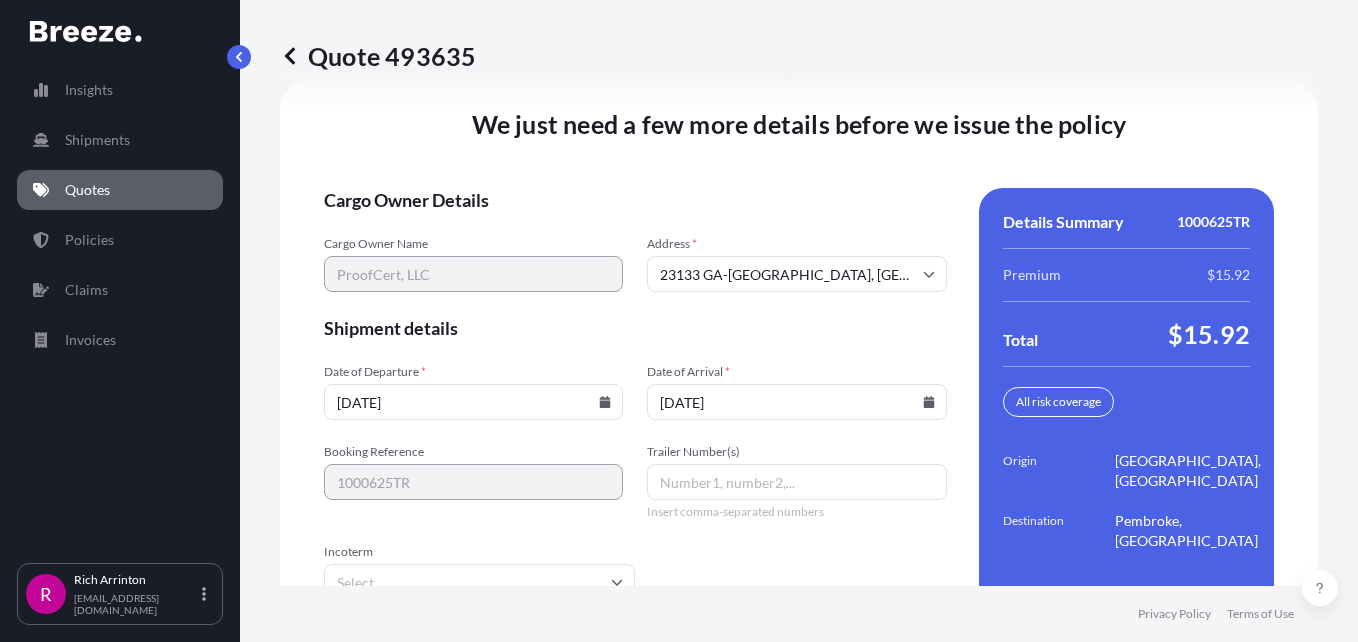 scroll, scrollTop: 2970, scrollLeft: 0, axis: vertical 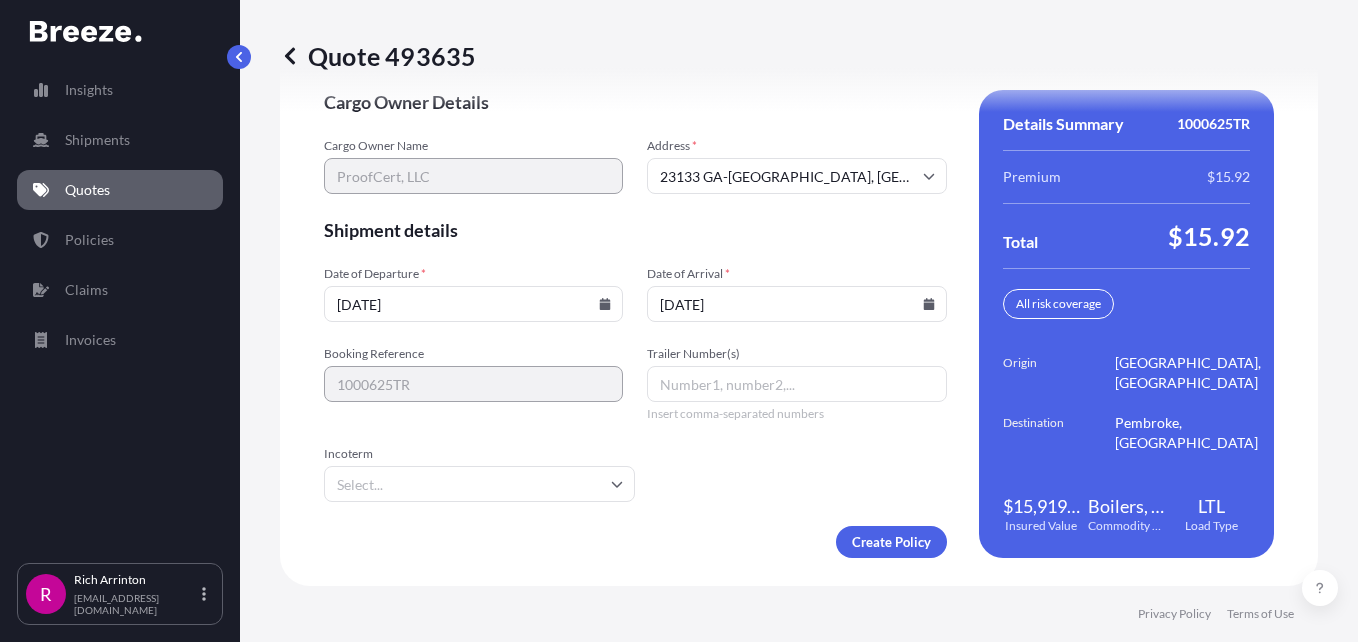 click 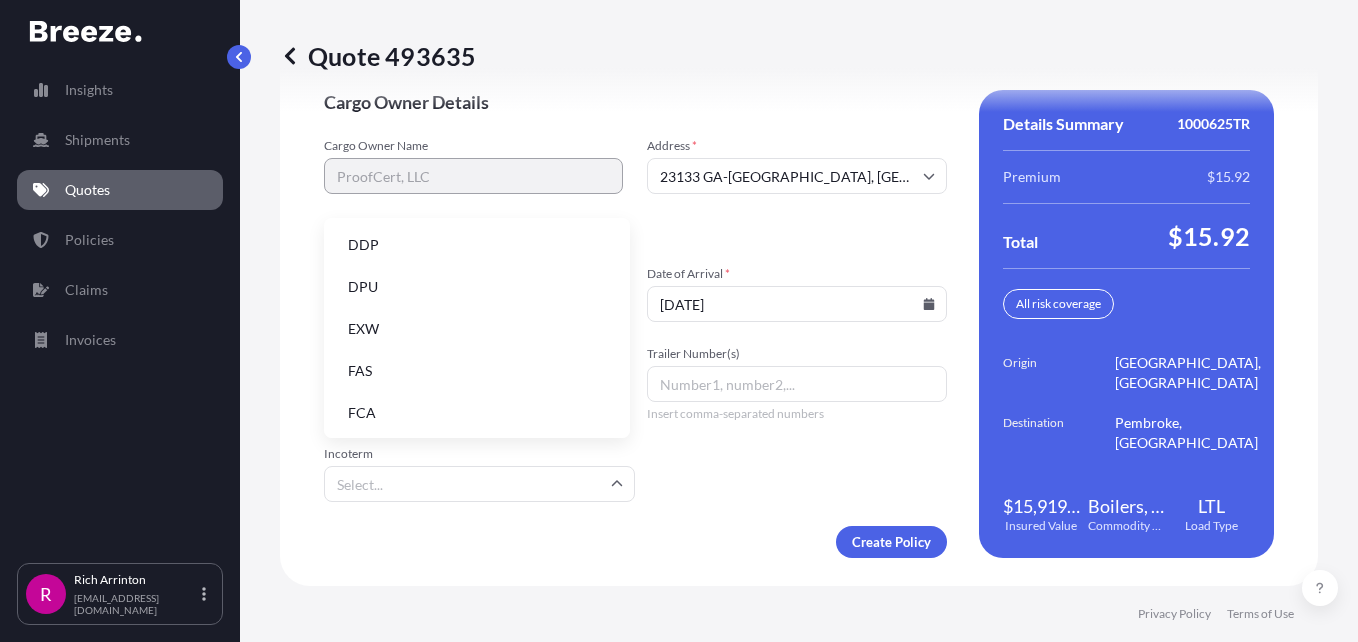 scroll, scrollTop: 216, scrollLeft: 0, axis: vertical 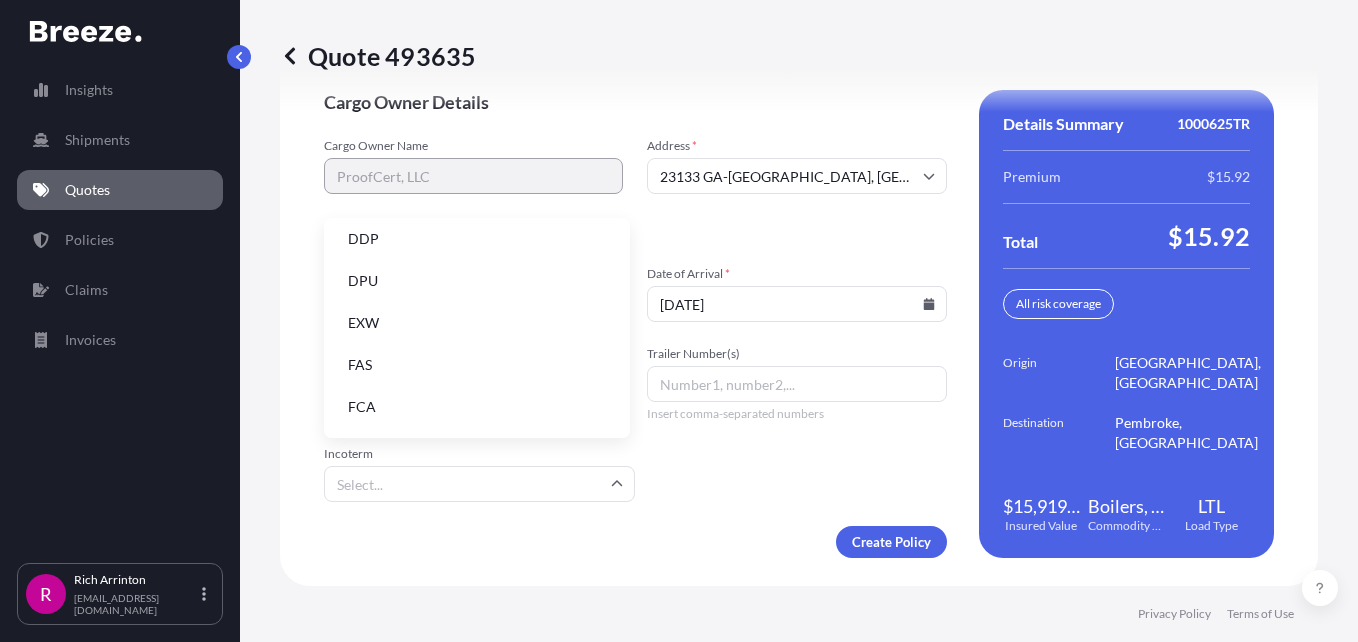 click on "EXW" at bounding box center (477, 323) 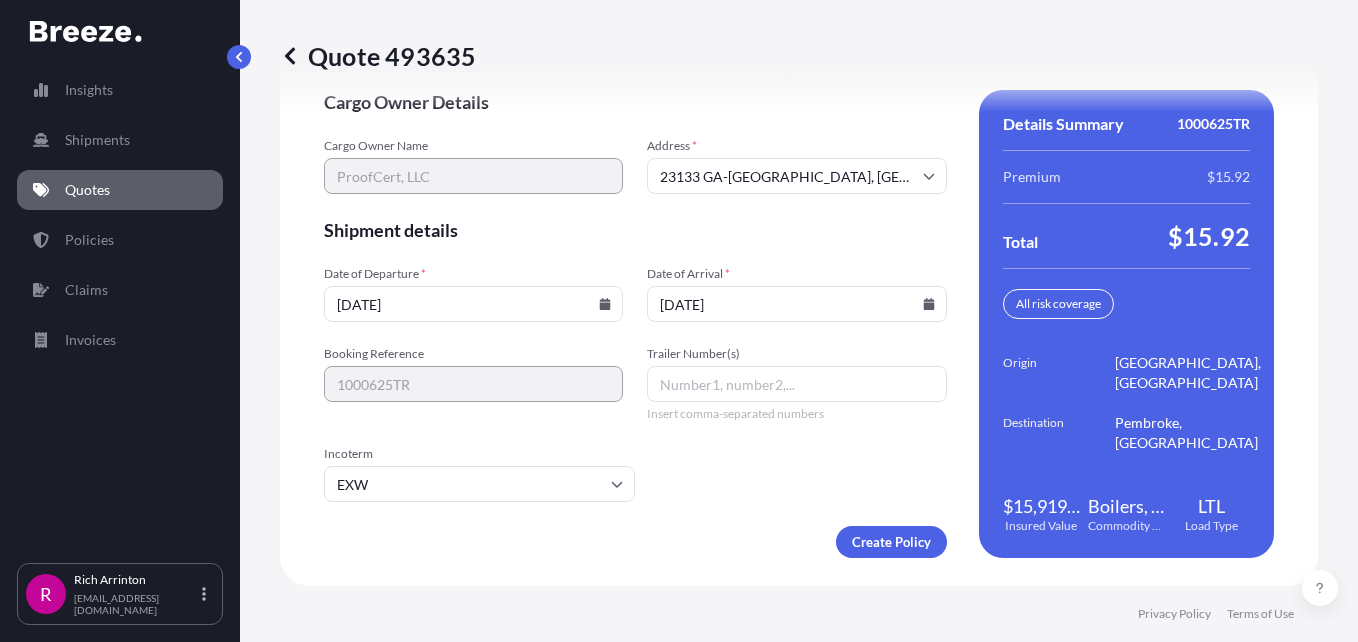 click on "Trailer Number(s)" at bounding box center (796, 384) 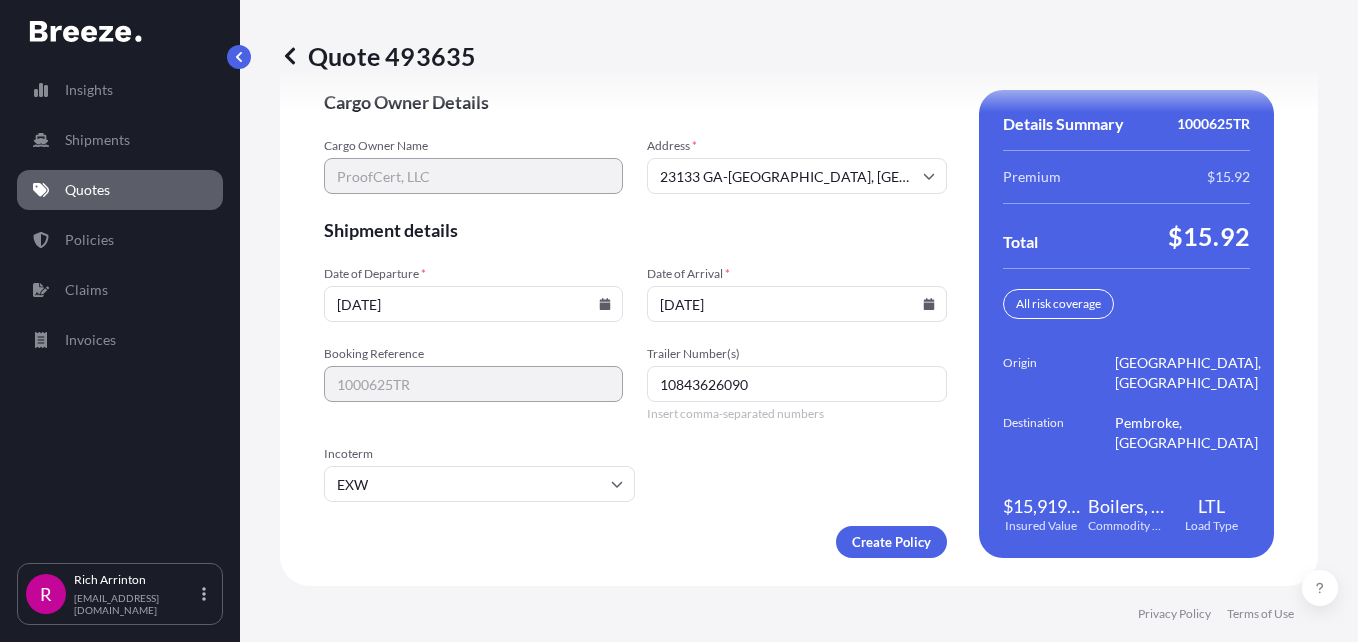 type on "10843626090" 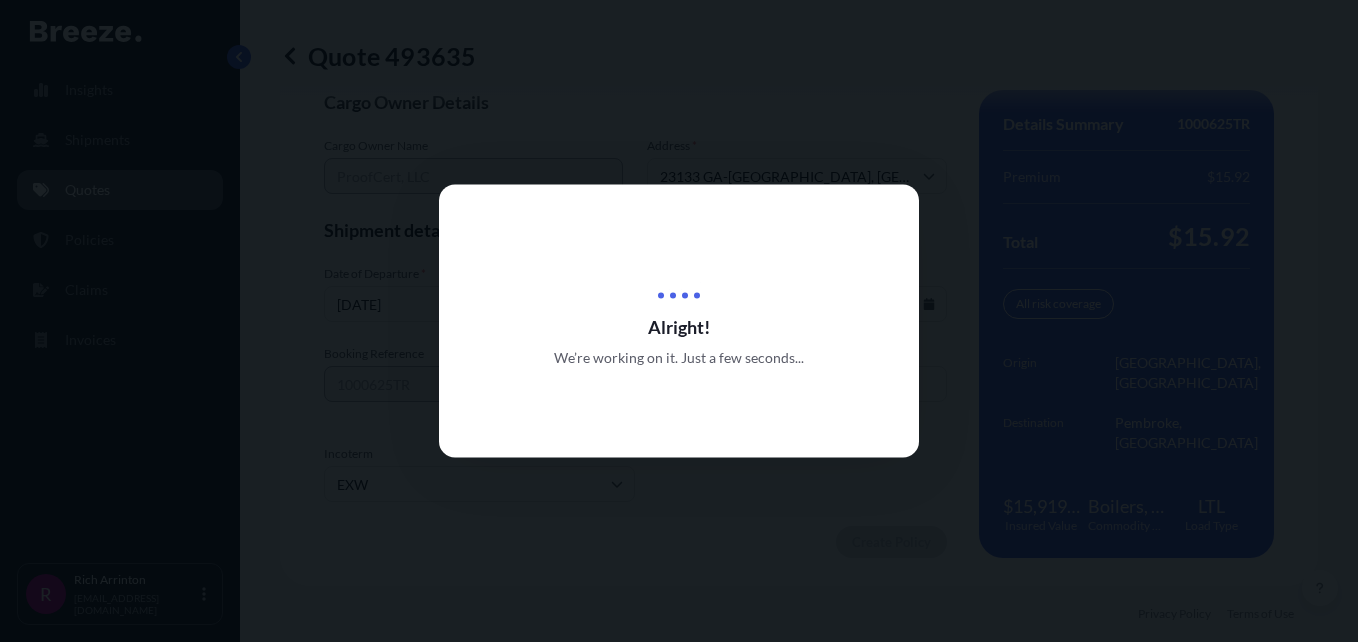 scroll, scrollTop: 0, scrollLeft: 0, axis: both 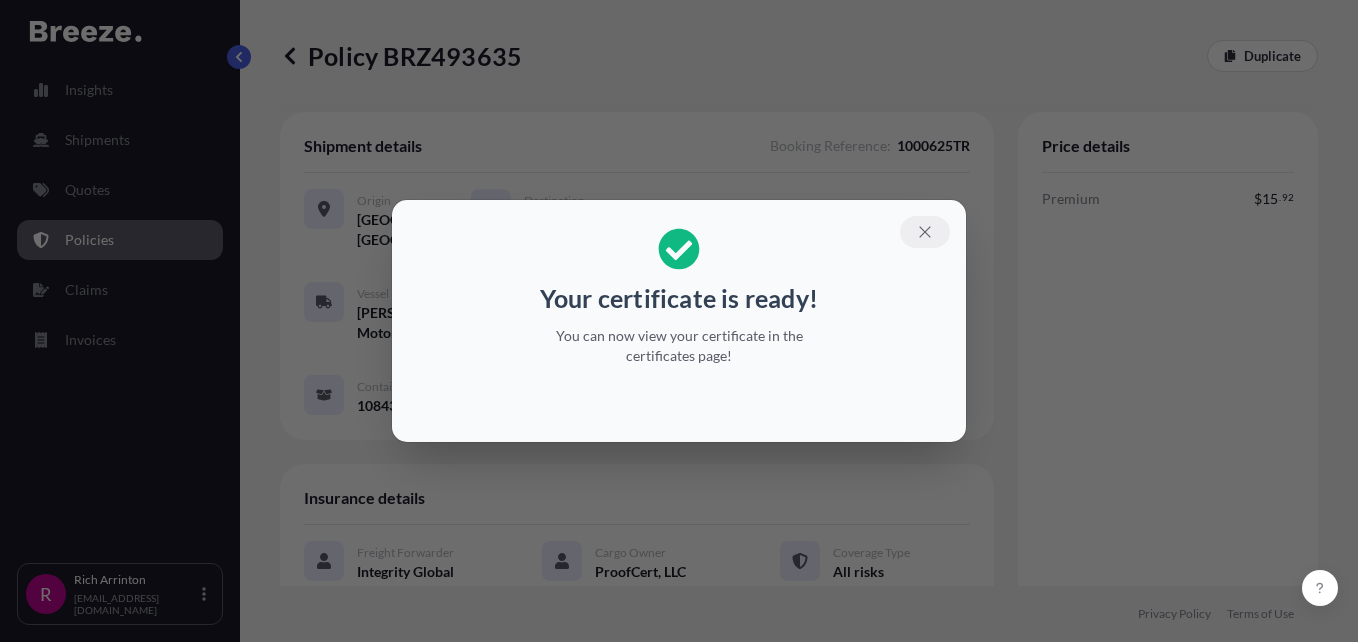 click 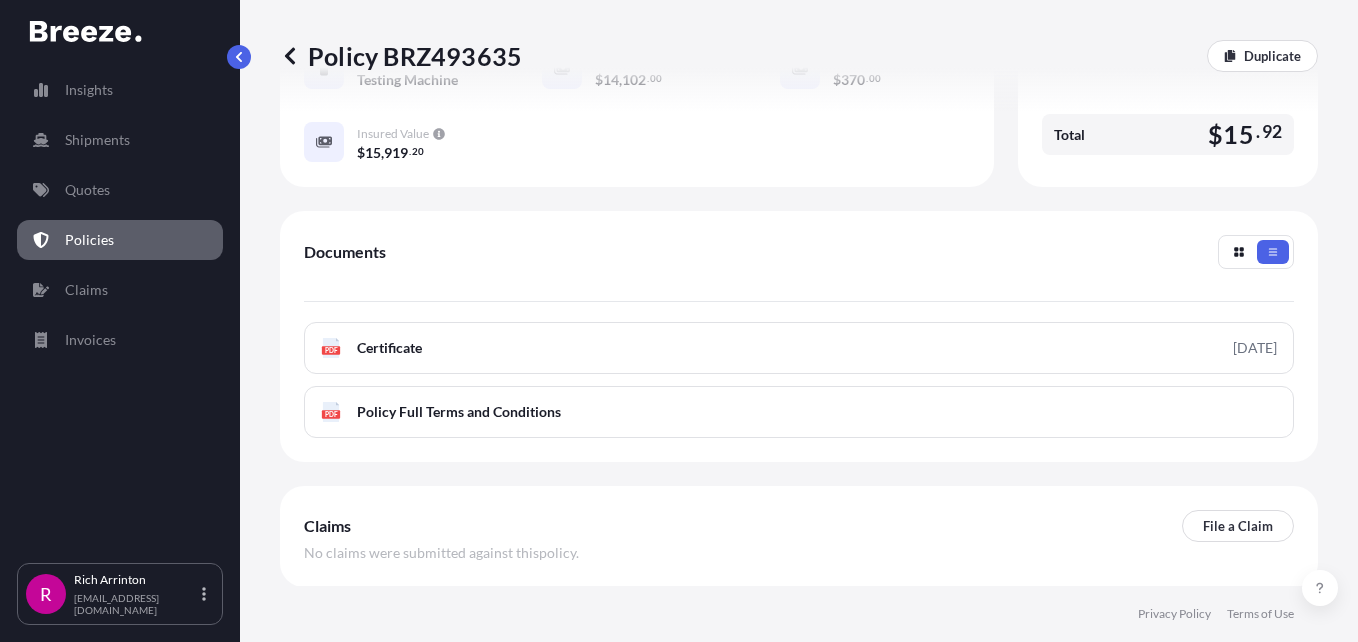 scroll, scrollTop: 592, scrollLeft: 0, axis: vertical 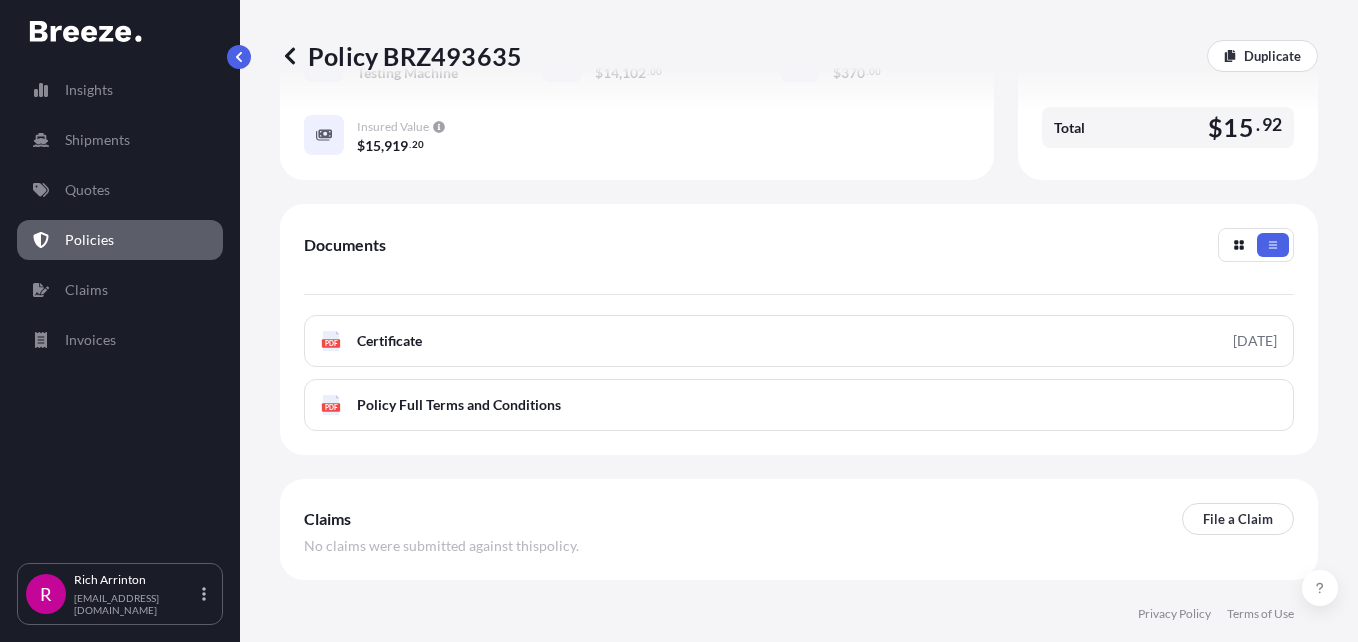 click on "Certificate" at bounding box center [389, 341] 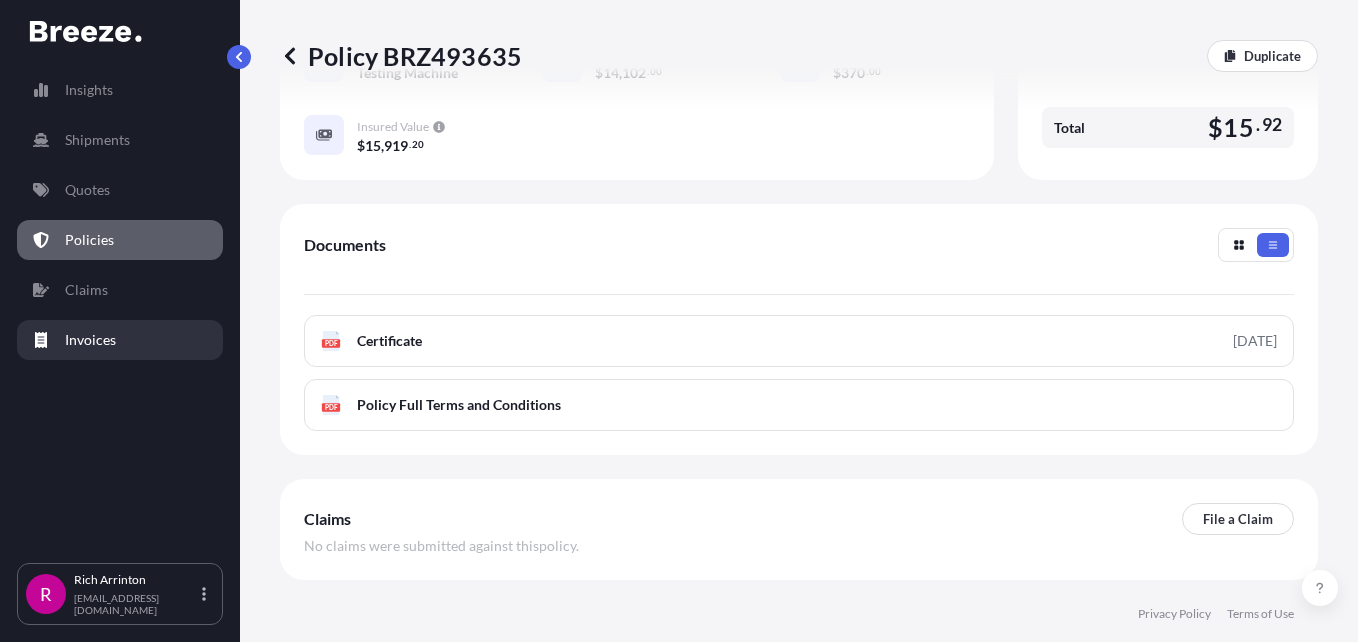 click on "Invoices" at bounding box center (90, 340) 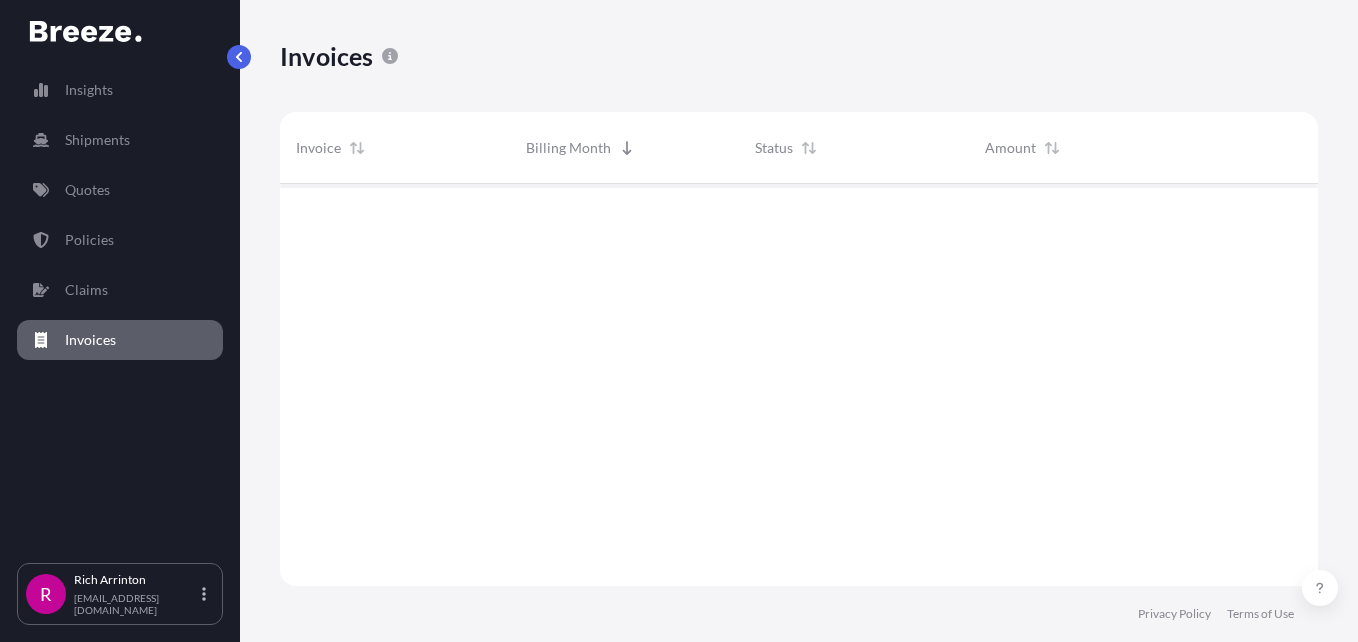 scroll, scrollTop: 0, scrollLeft: 0, axis: both 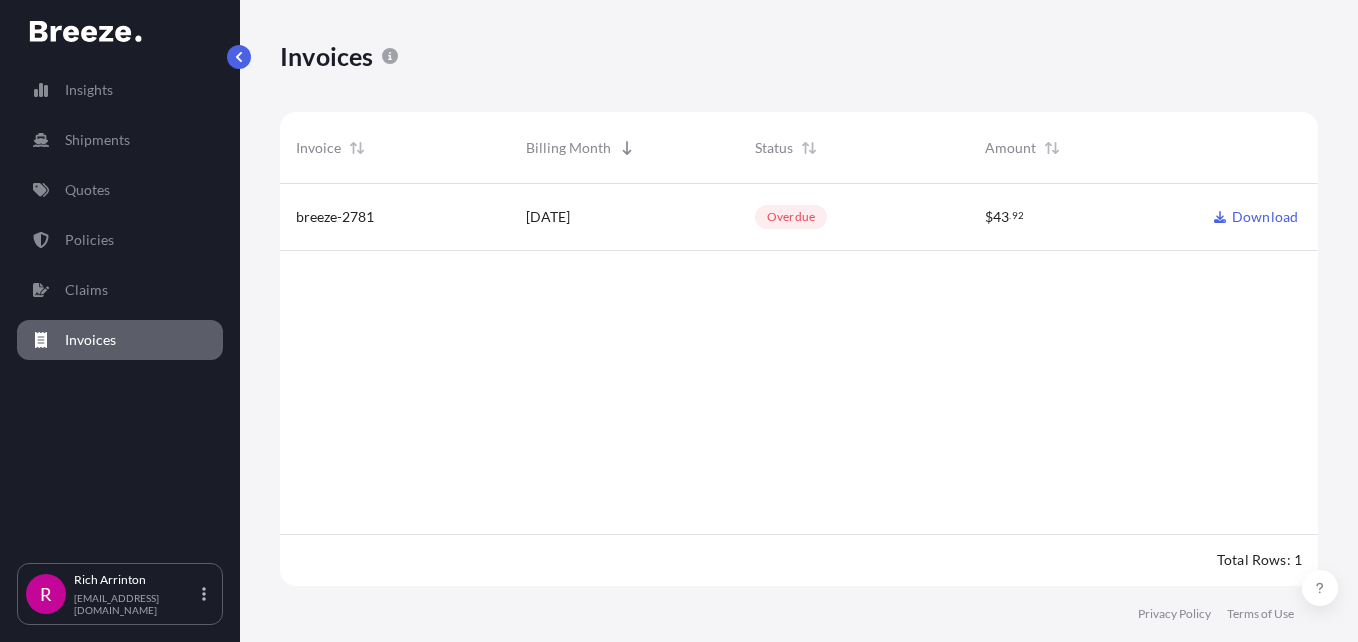 click on "overdue" at bounding box center [791, 217] 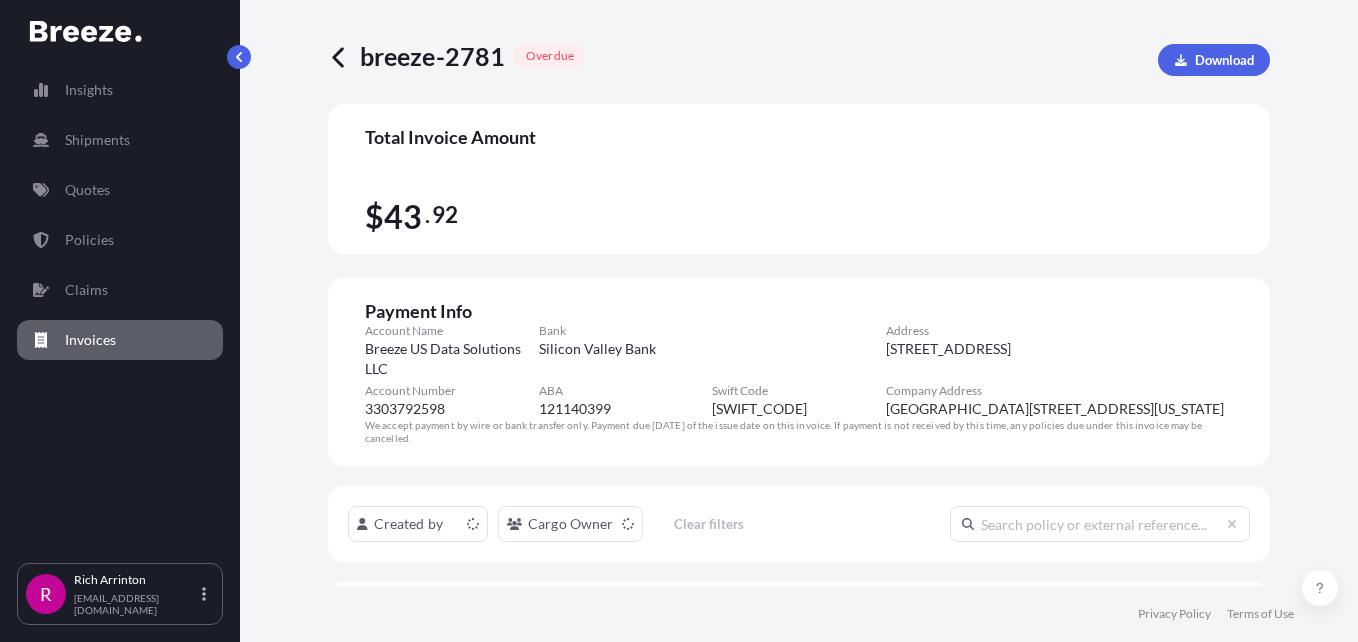 scroll, scrollTop: 16, scrollLeft: 16, axis: both 